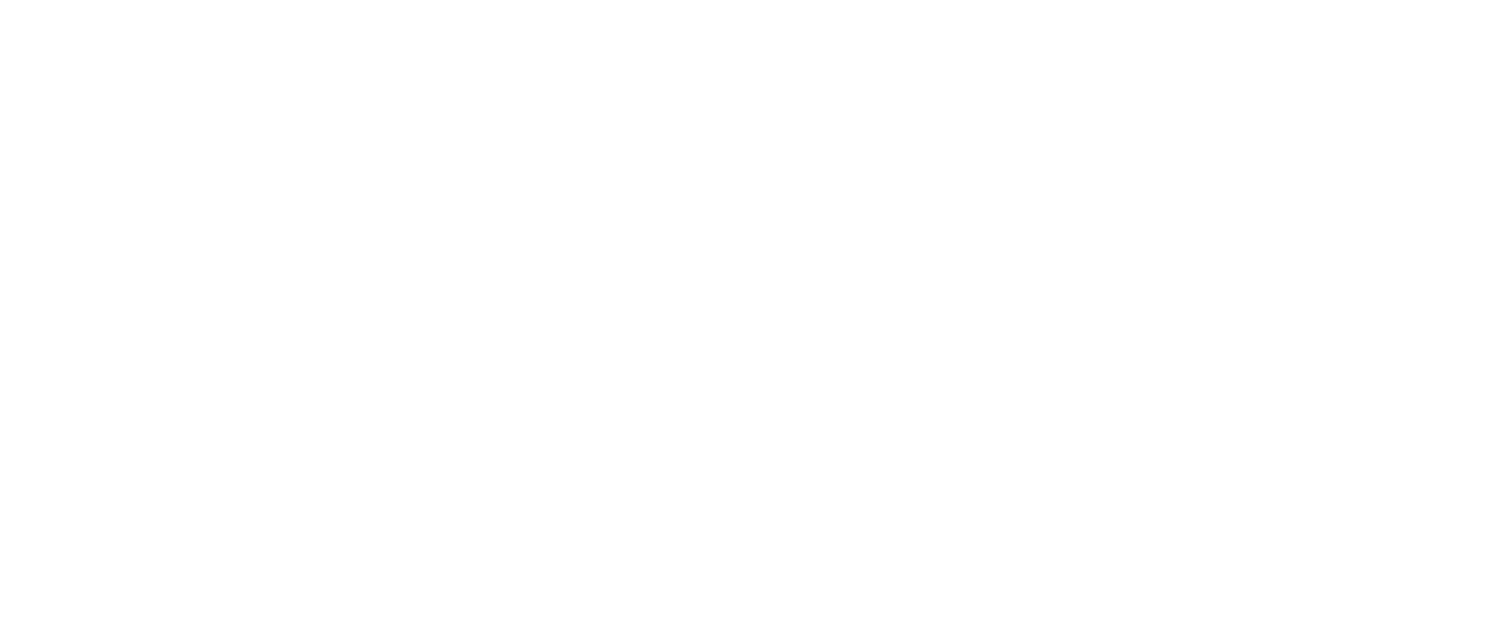 scroll, scrollTop: 0, scrollLeft: 0, axis: both 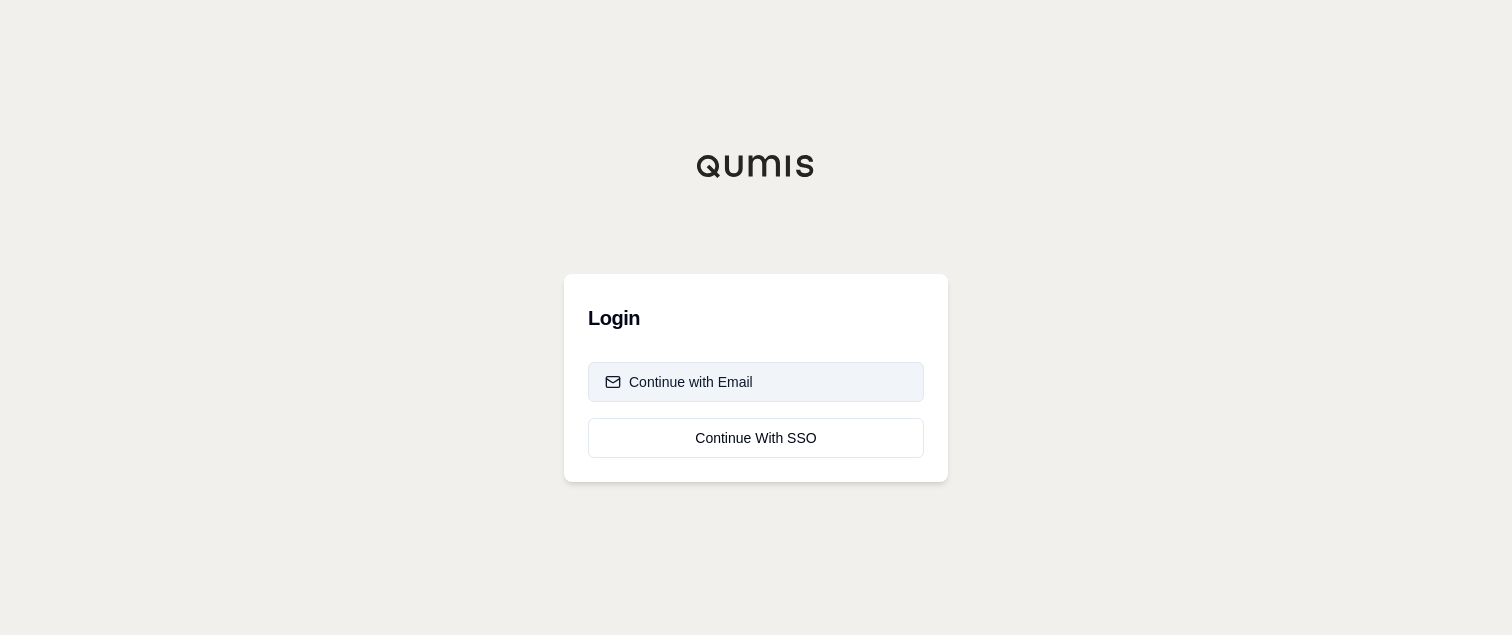 click on "Continue with Email" at bounding box center [679, 382] 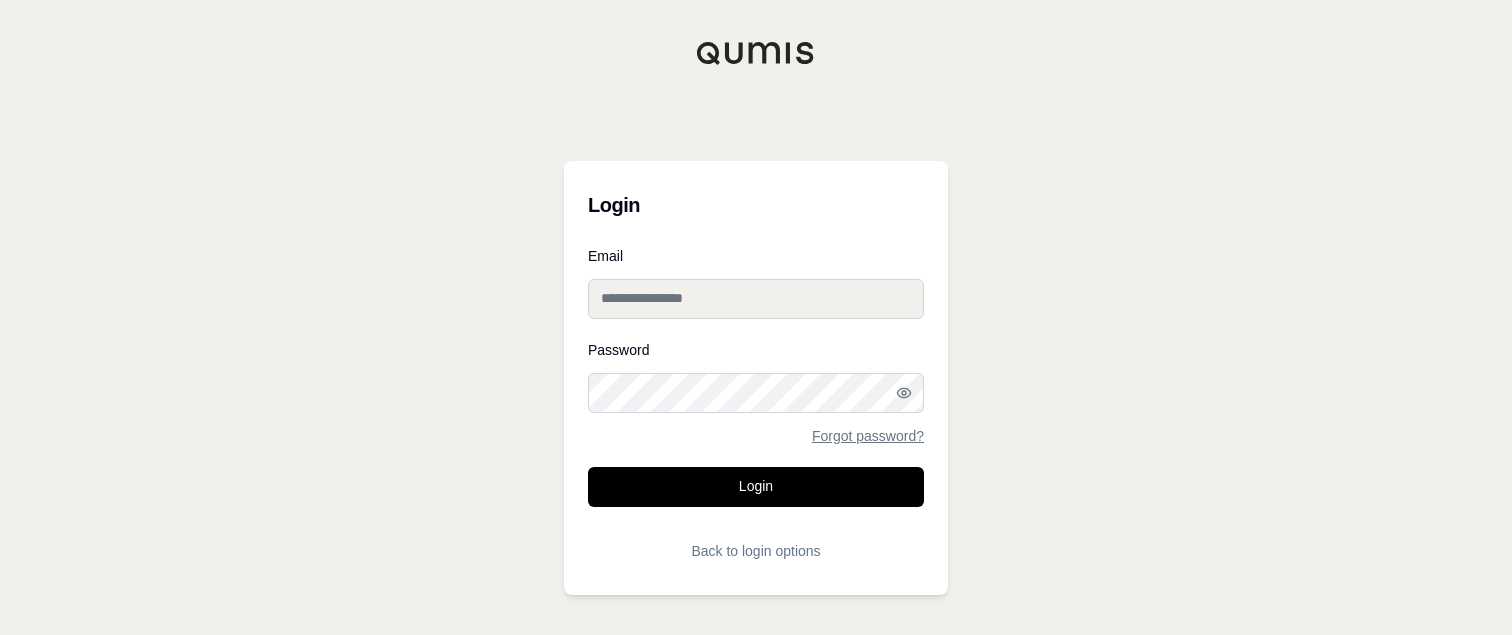 type on "**********" 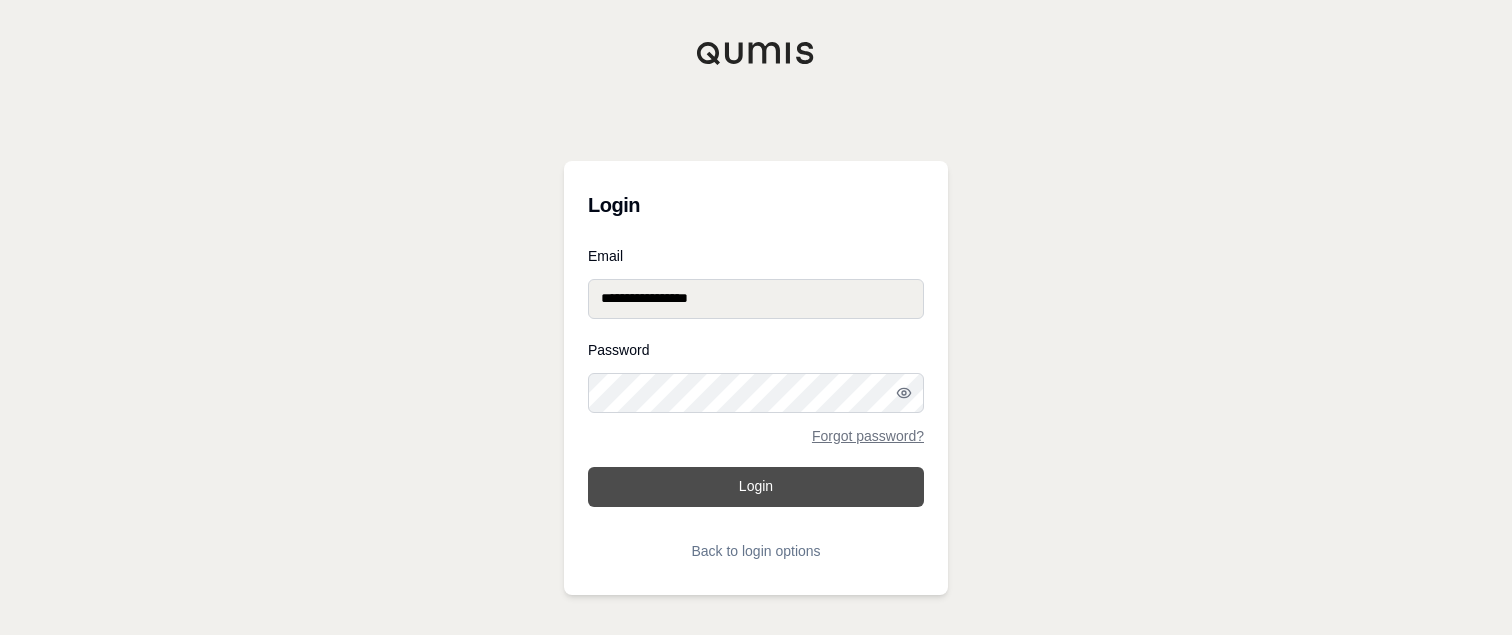 click on "Login" at bounding box center (756, 487) 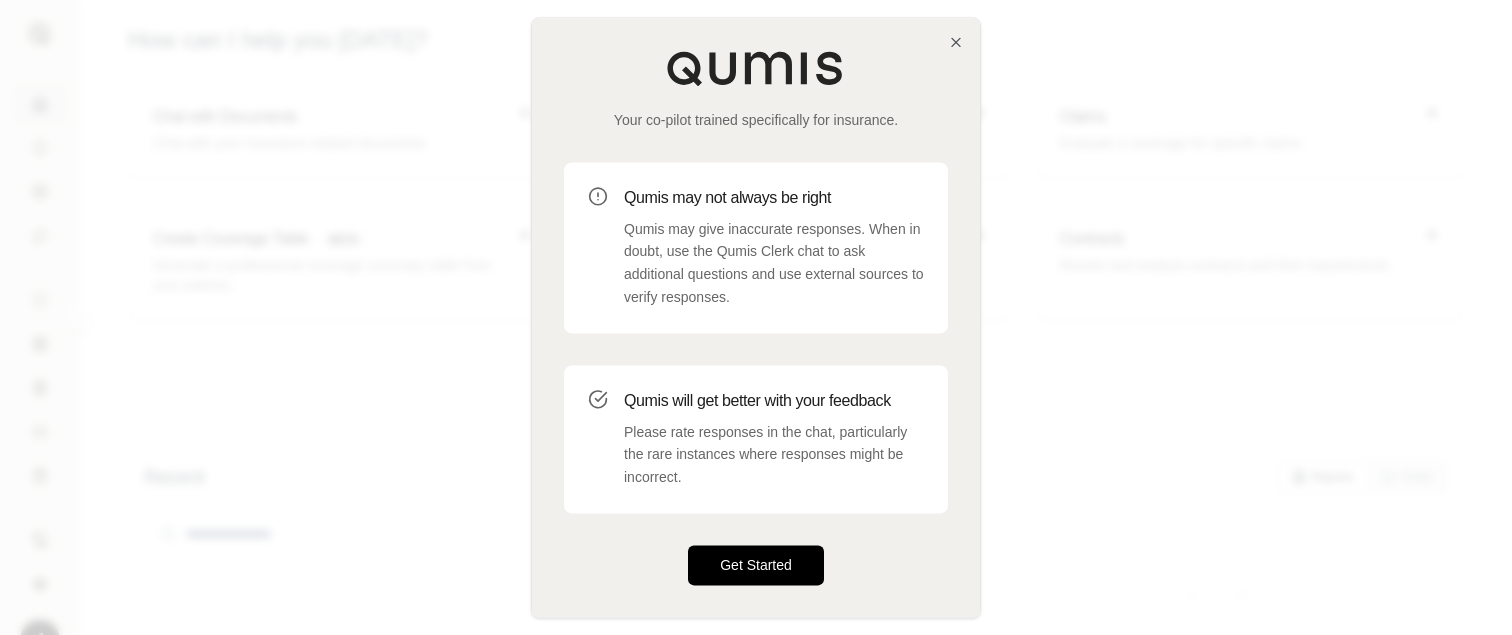 click on "Get Started" at bounding box center (756, 565) 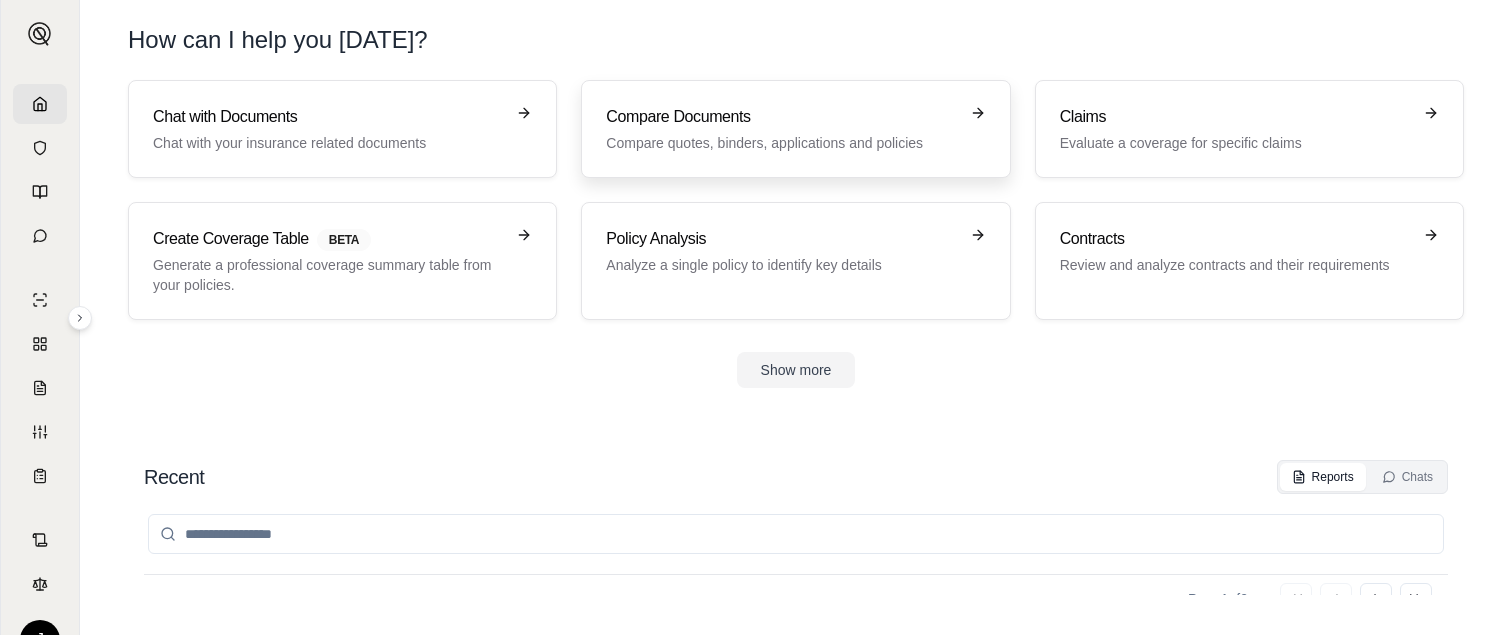 click 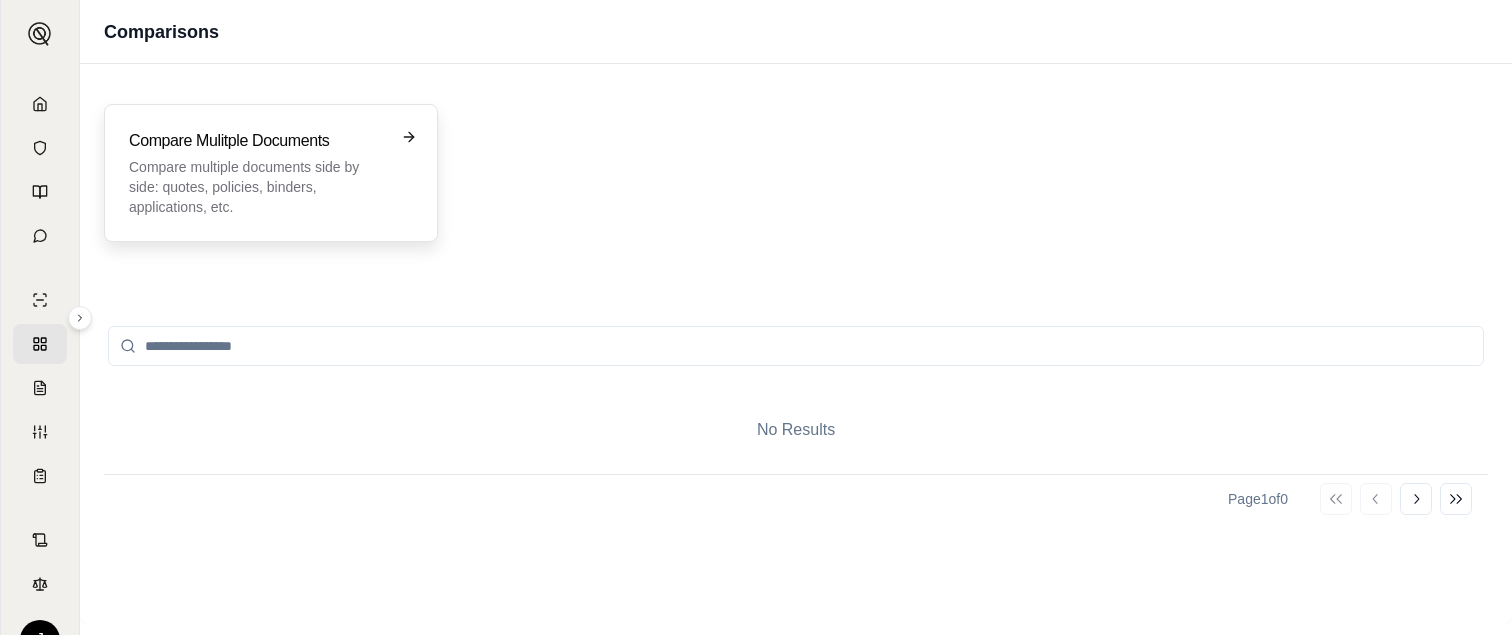click on "Compare Mulitple Documents Compare multiple documents side by side: quotes, policies, binders, applications, etc." at bounding box center [271, 173] 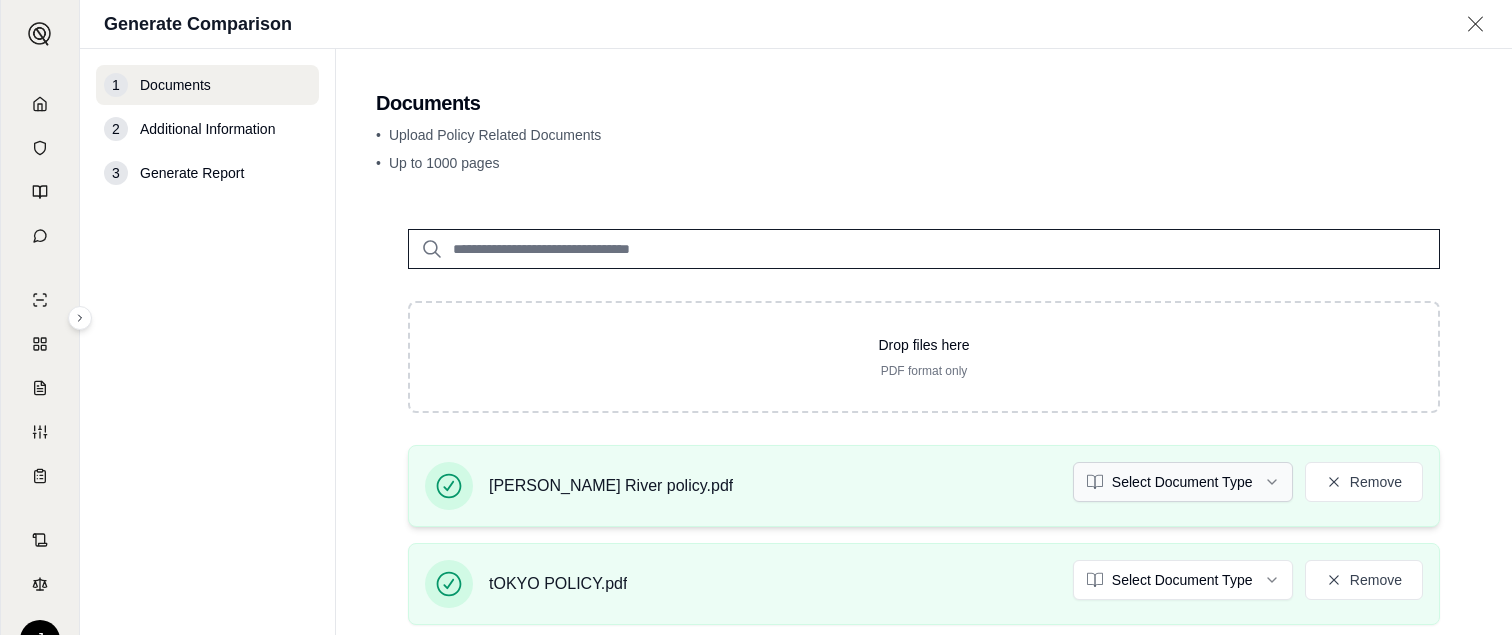 click on "J Generate Comparison 1 Documents 2 Additional Information 3 Generate Report Documents • Upload Policy Related Documents • Up to 1000 pages Drop files here PDF format only [PERSON_NAME] River policy.pdf Select Document Type Remove tOKYO POLICY.pdf Select Document Type Remove • Please select valid document types for: tOKYO POLICY.pdf,
[PERSON_NAME] River policy.pdf Additional Information →" at bounding box center (756, 317) 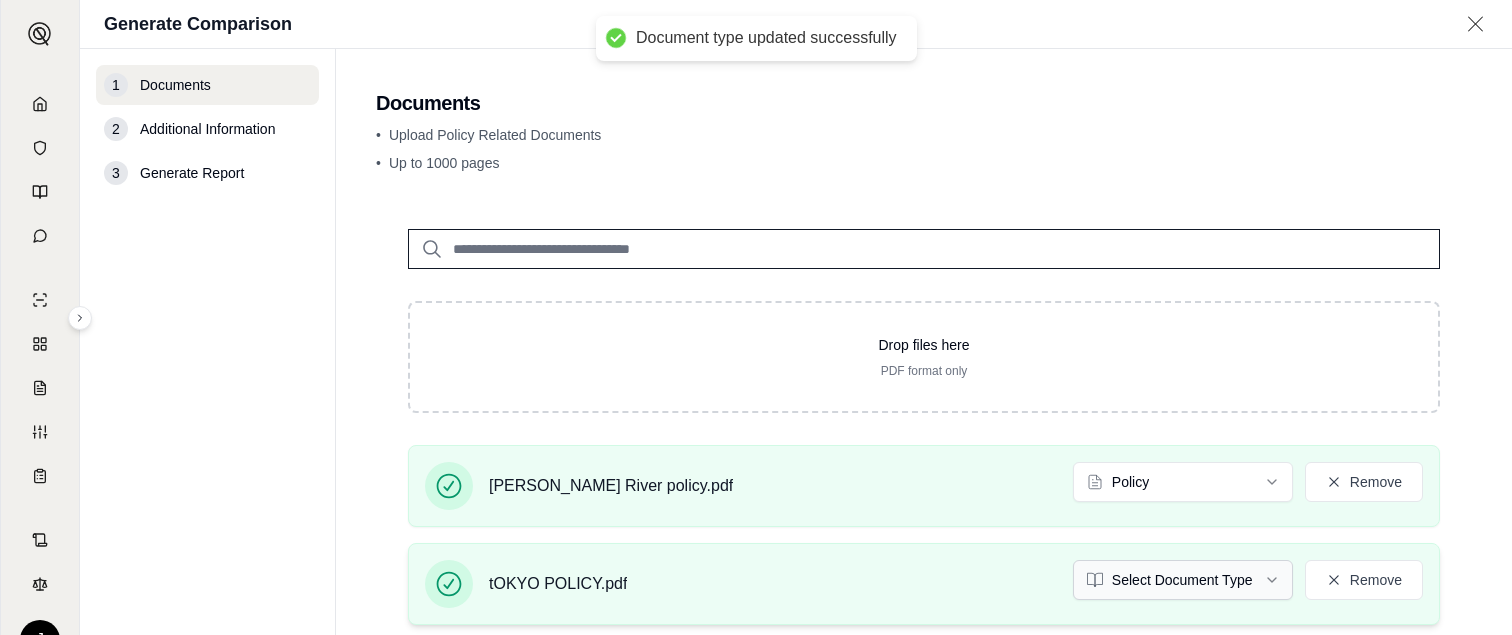 click on "Document type updated successfully J Generate Comparison 1 Documents 2 Additional Information 3 Generate Report Documents • Upload Policy Related Documents • Up to 1000 pages Drop files here PDF format only [PERSON_NAME] River policy.pdf Policy Remove tOKYO POLICY.pdf Select Document Type Remove • Please select valid document types for: tOKYO POLICY.pdf Additional Information →" at bounding box center [756, 317] 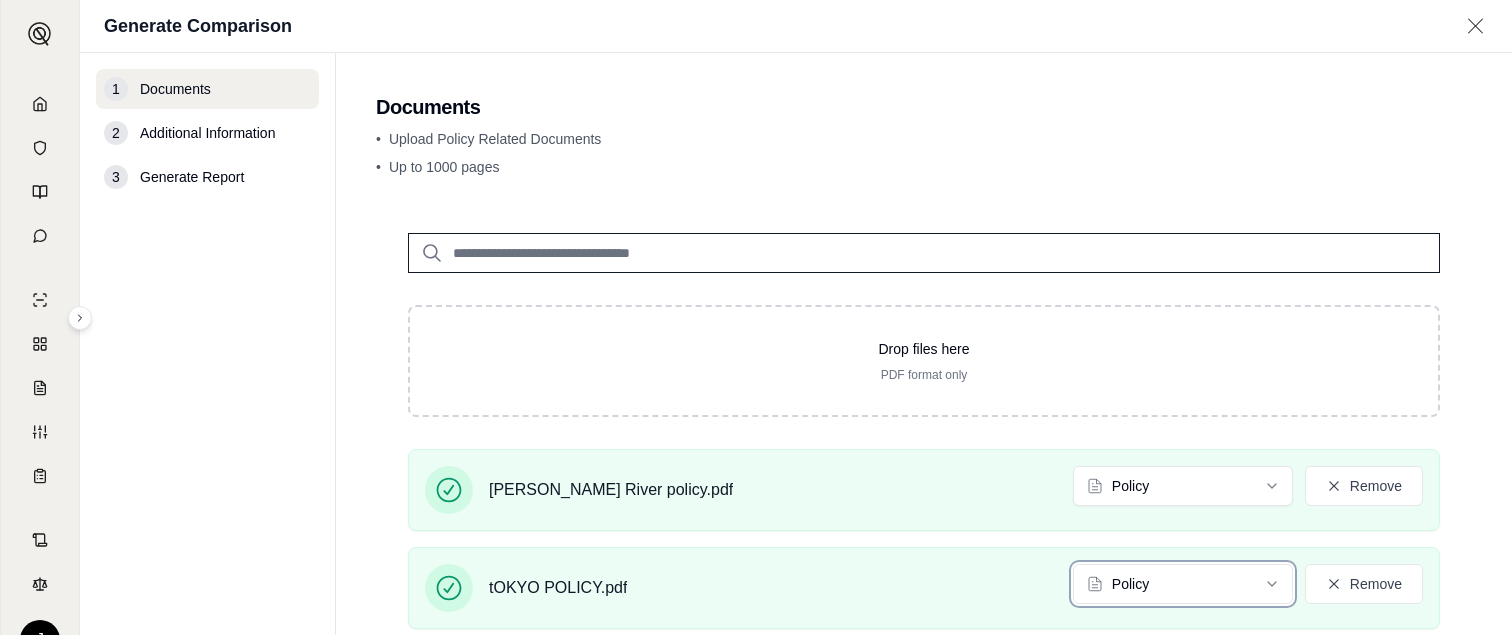 scroll, scrollTop: 122, scrollLeft: 0, axis: vertical 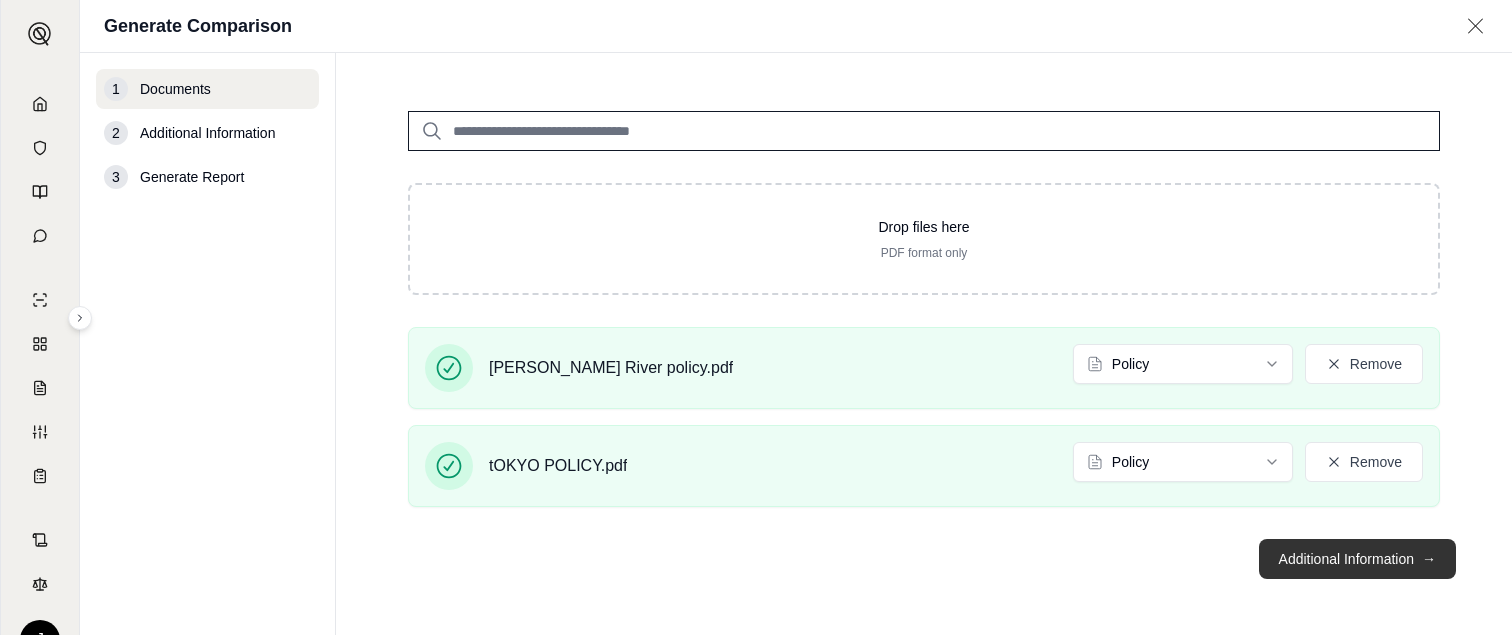 click on "Additional Information →" at bounding box center (1357, 559) 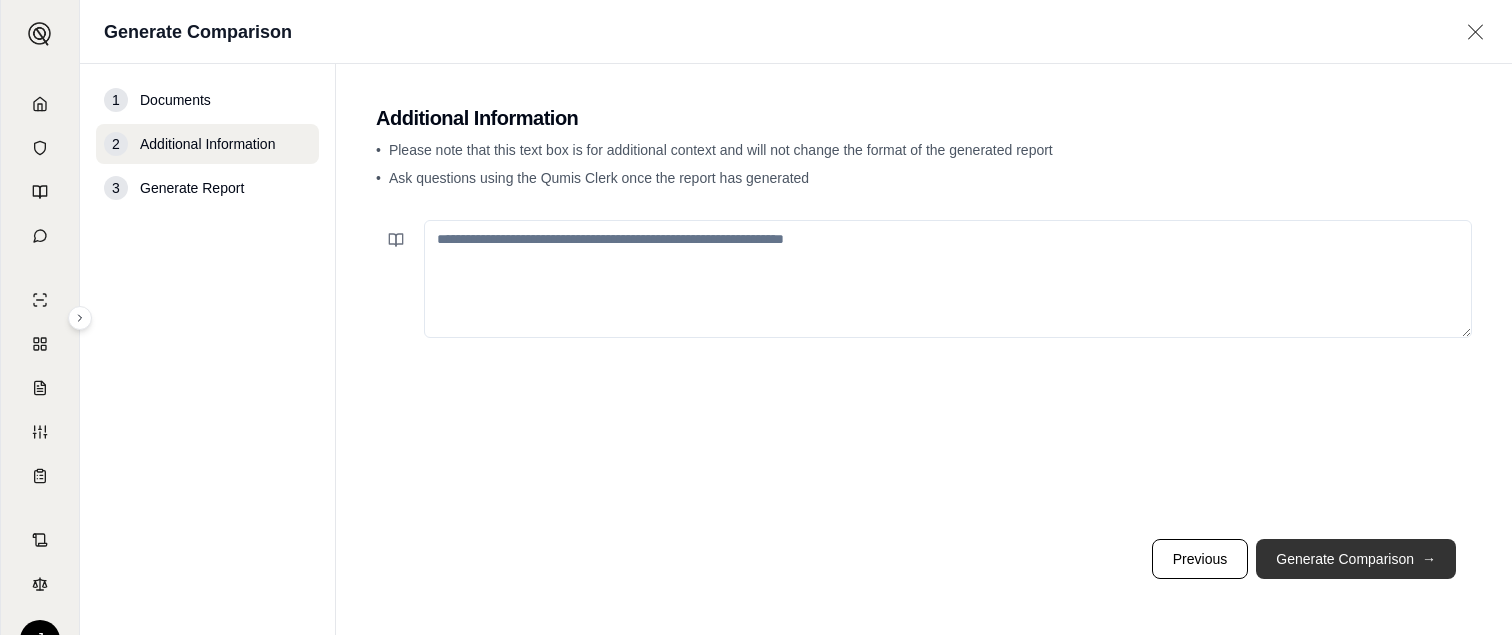 click on "Generate Comparison →" at bounding box center (1356, 559) 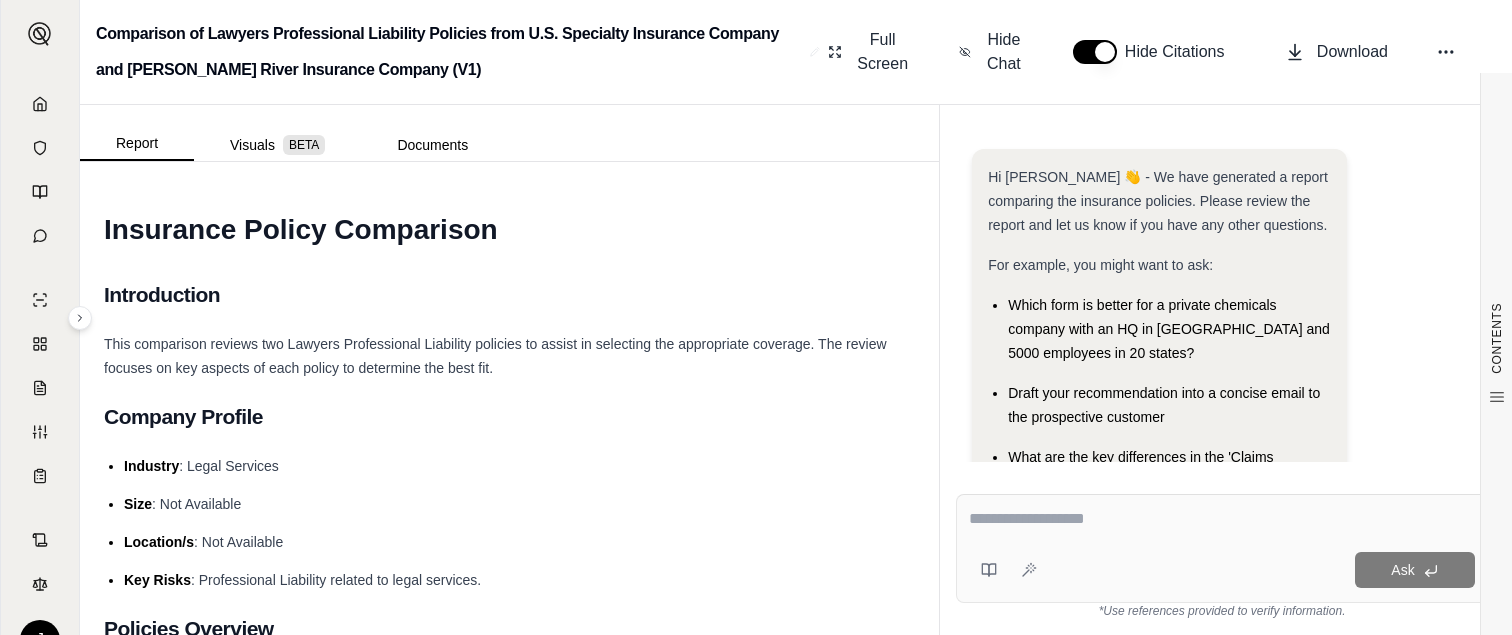 scroll, scrollTop: 0, scrollLeft: 0, axis: both 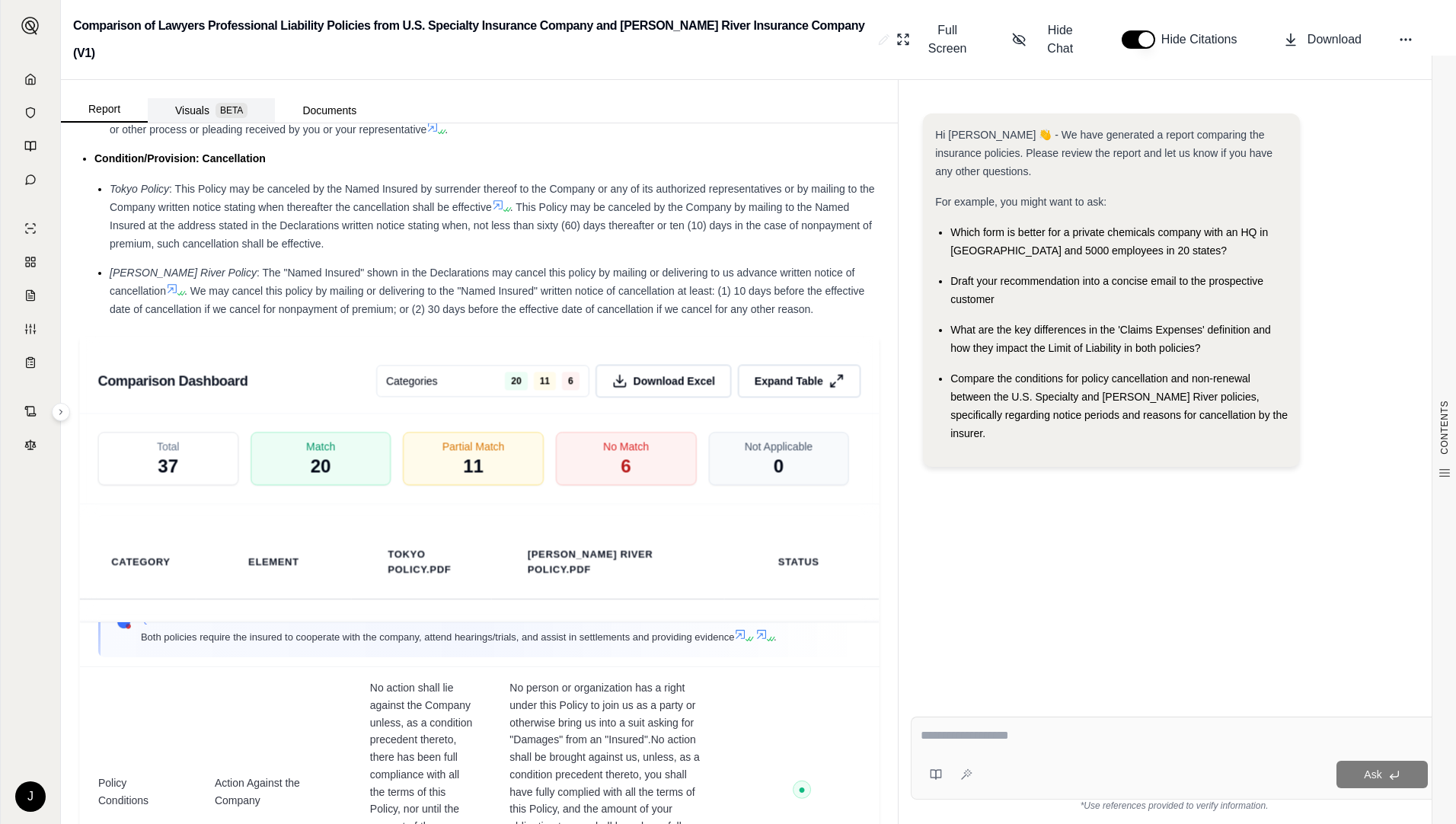 click on "Visuals BETA" at bounding box center [211, 110] 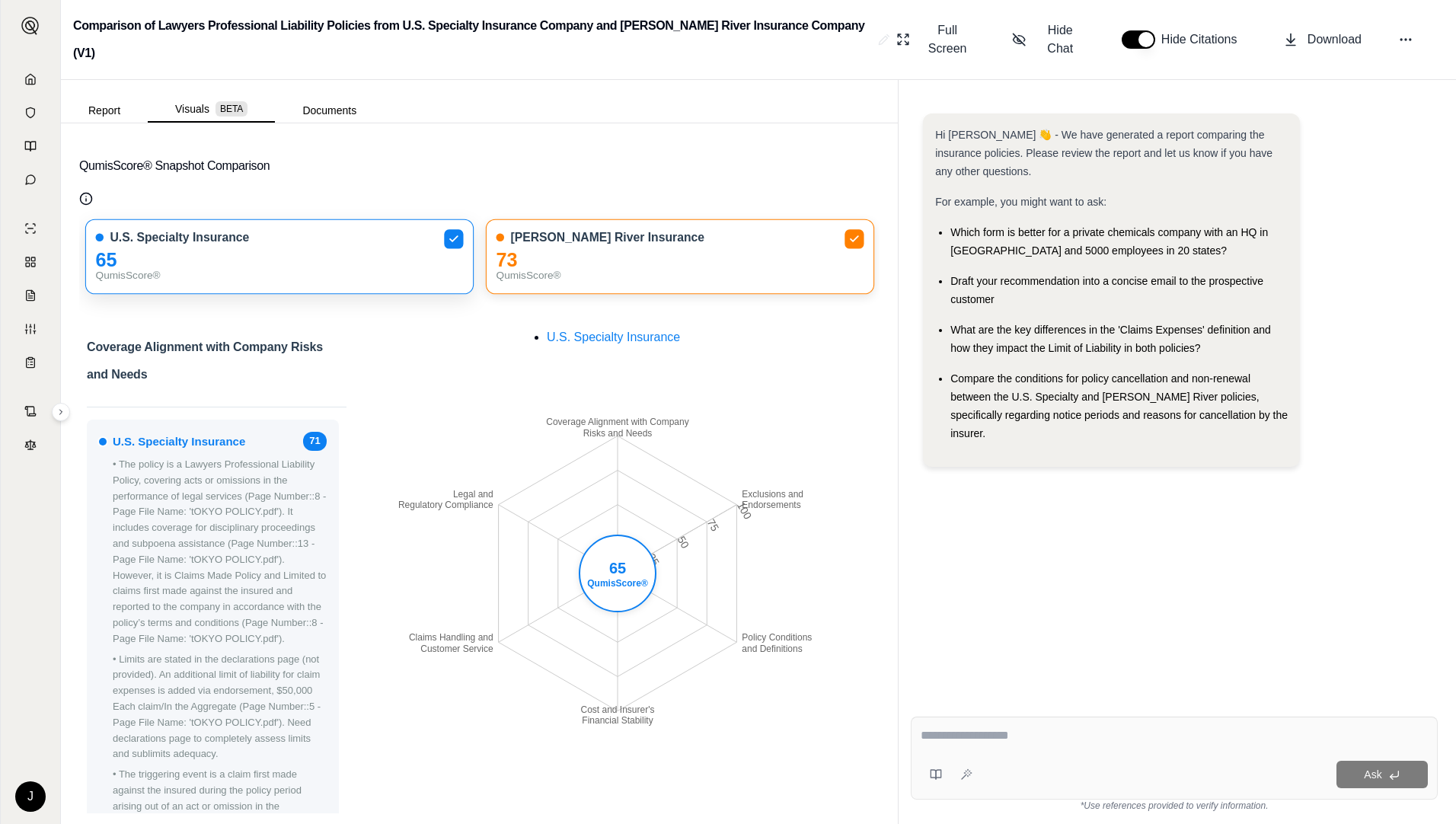 click on "QumisScore®" at bounding box center [279, 276] 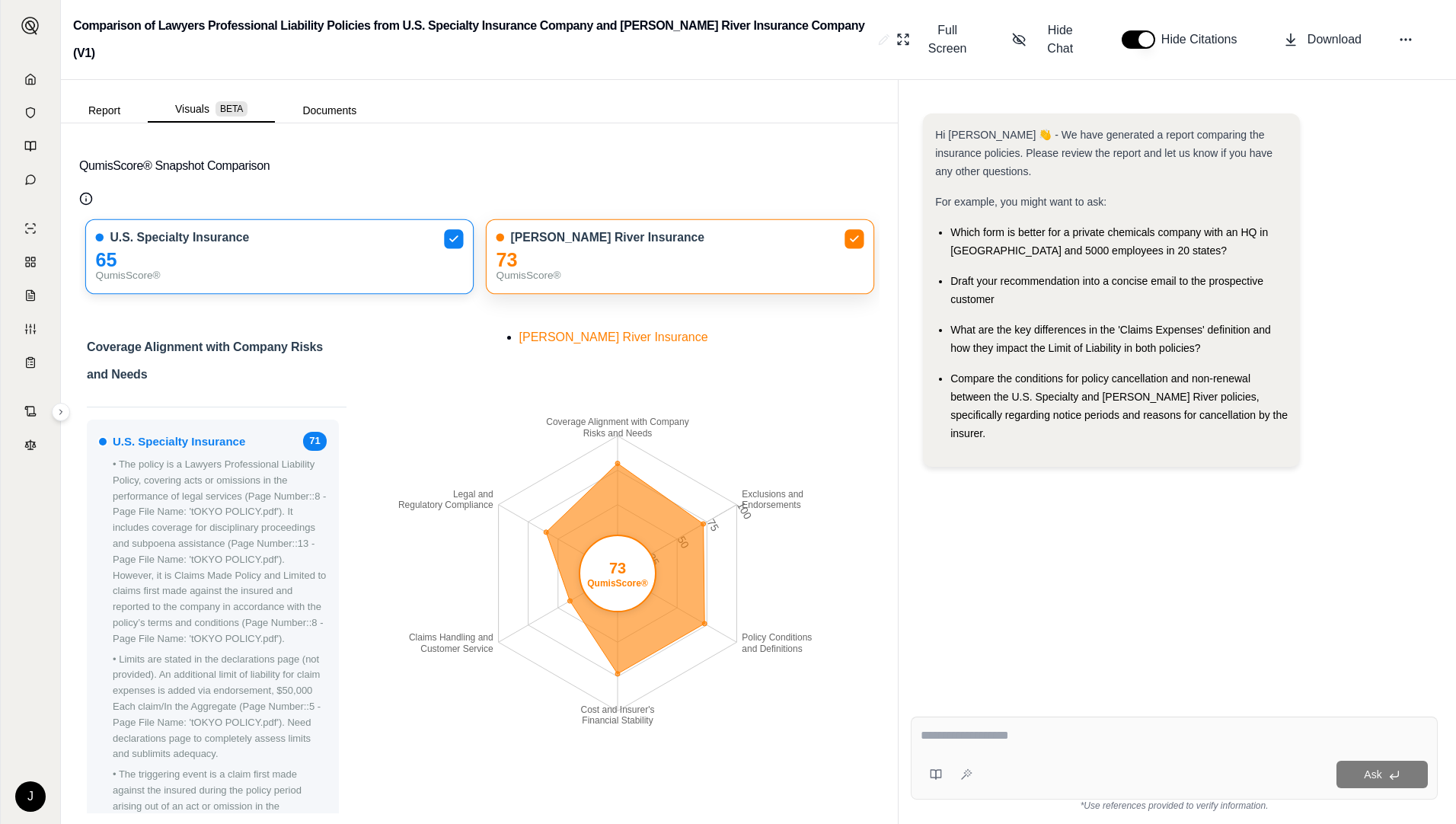click on "73" at bounding box center [679, 260] 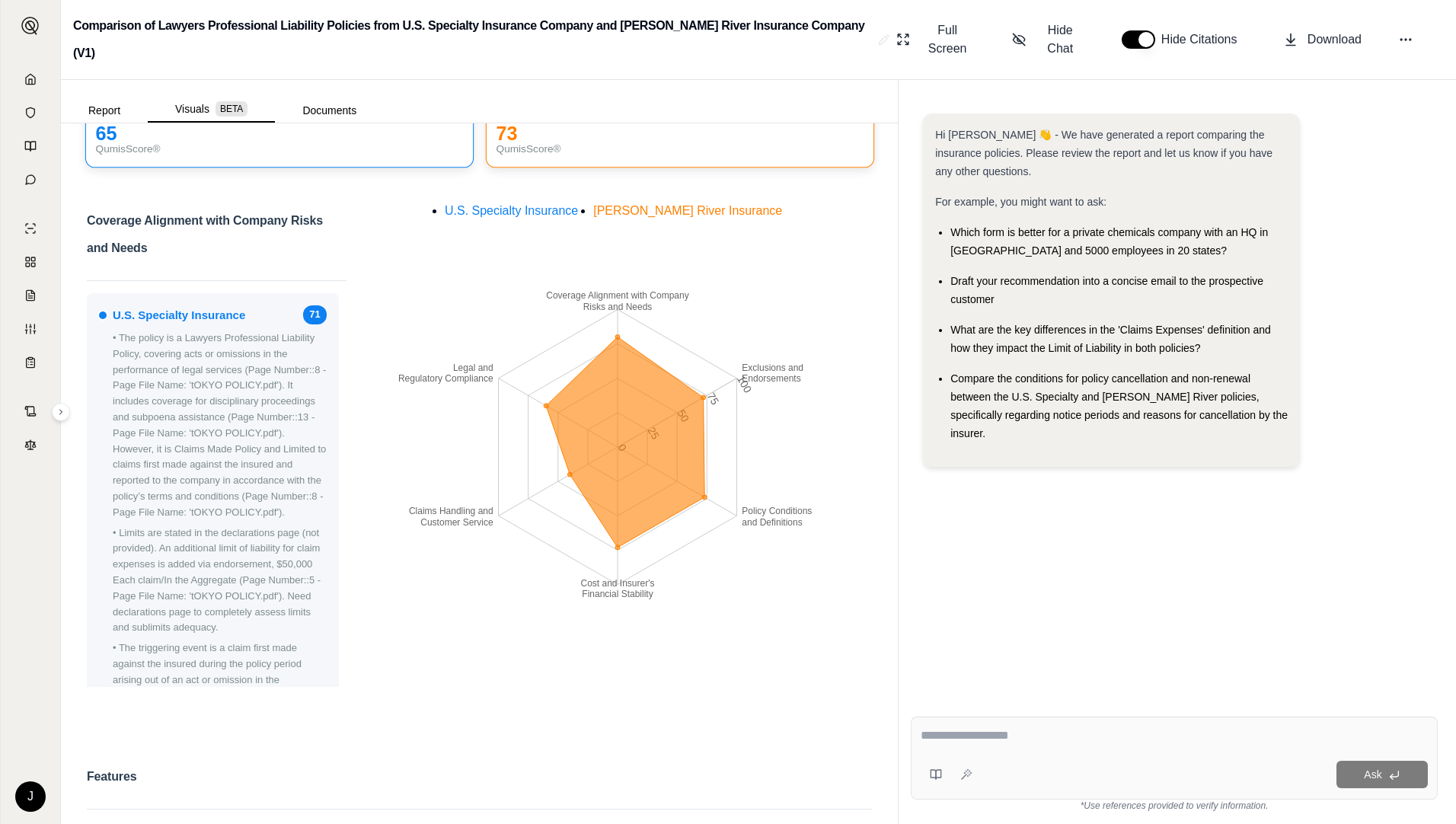 scroll, scrollTop: 0, scrollLeft: 0, axis: both 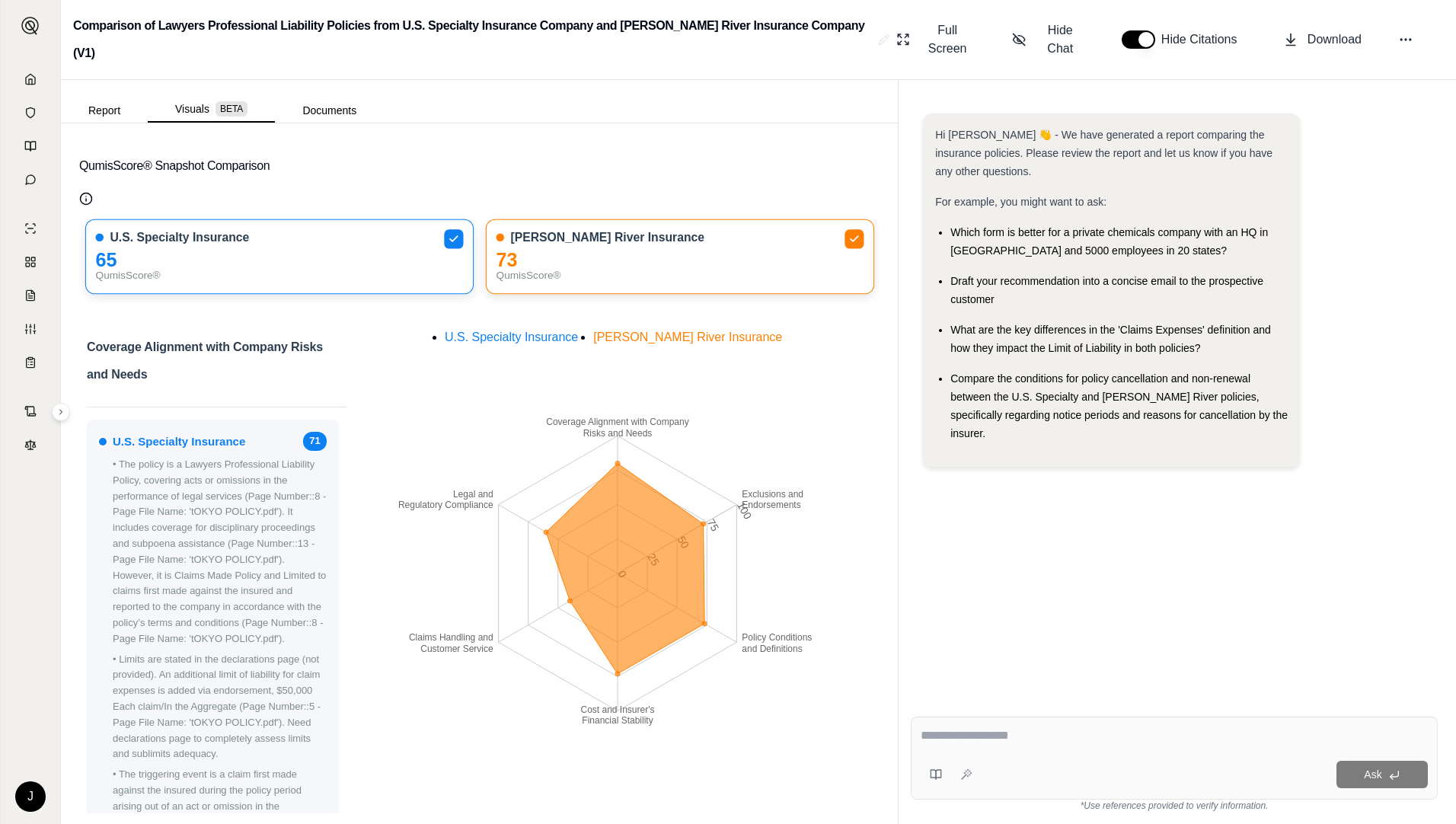 click at bounding box center (1174, 736) 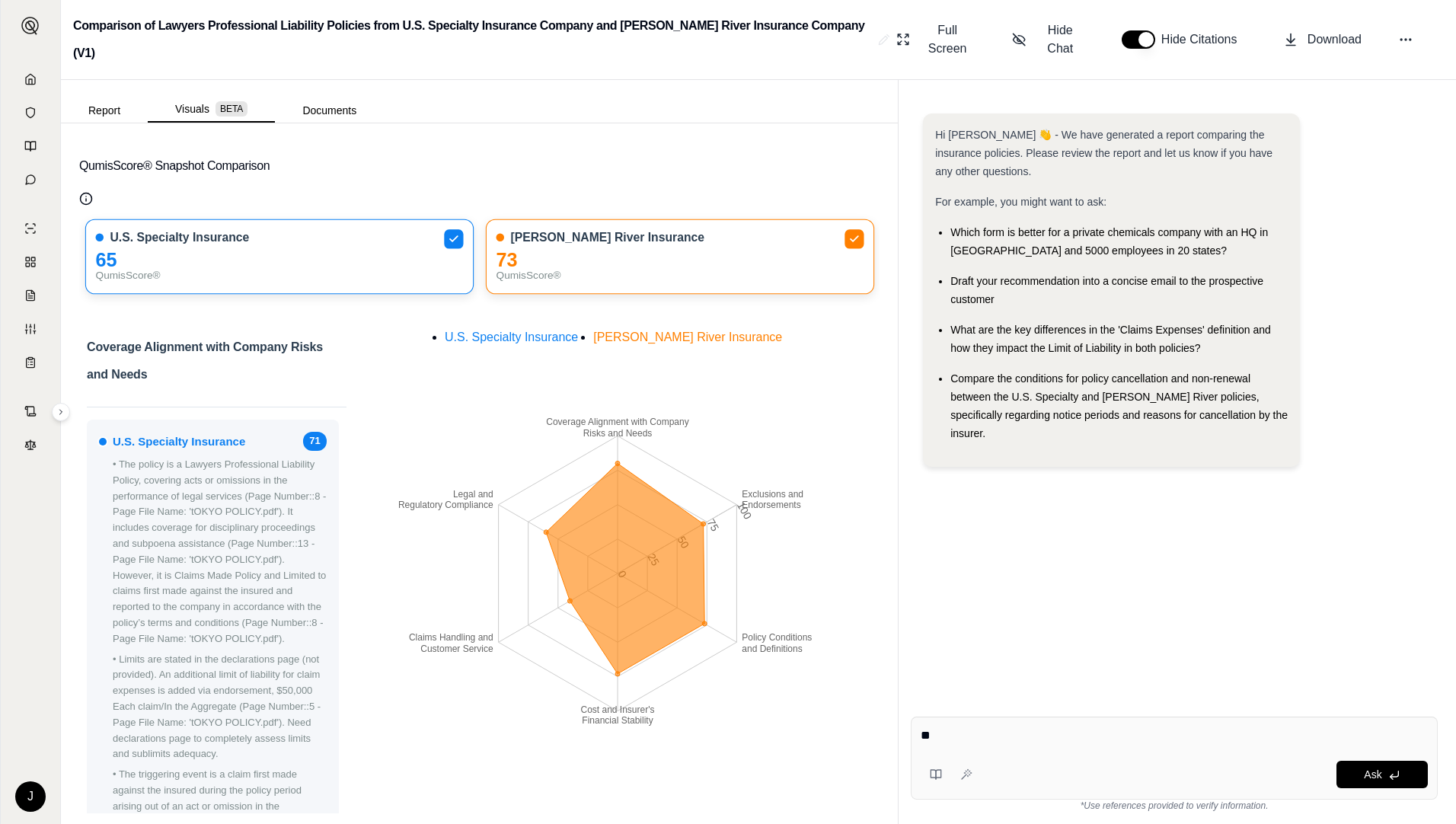 type on "*" 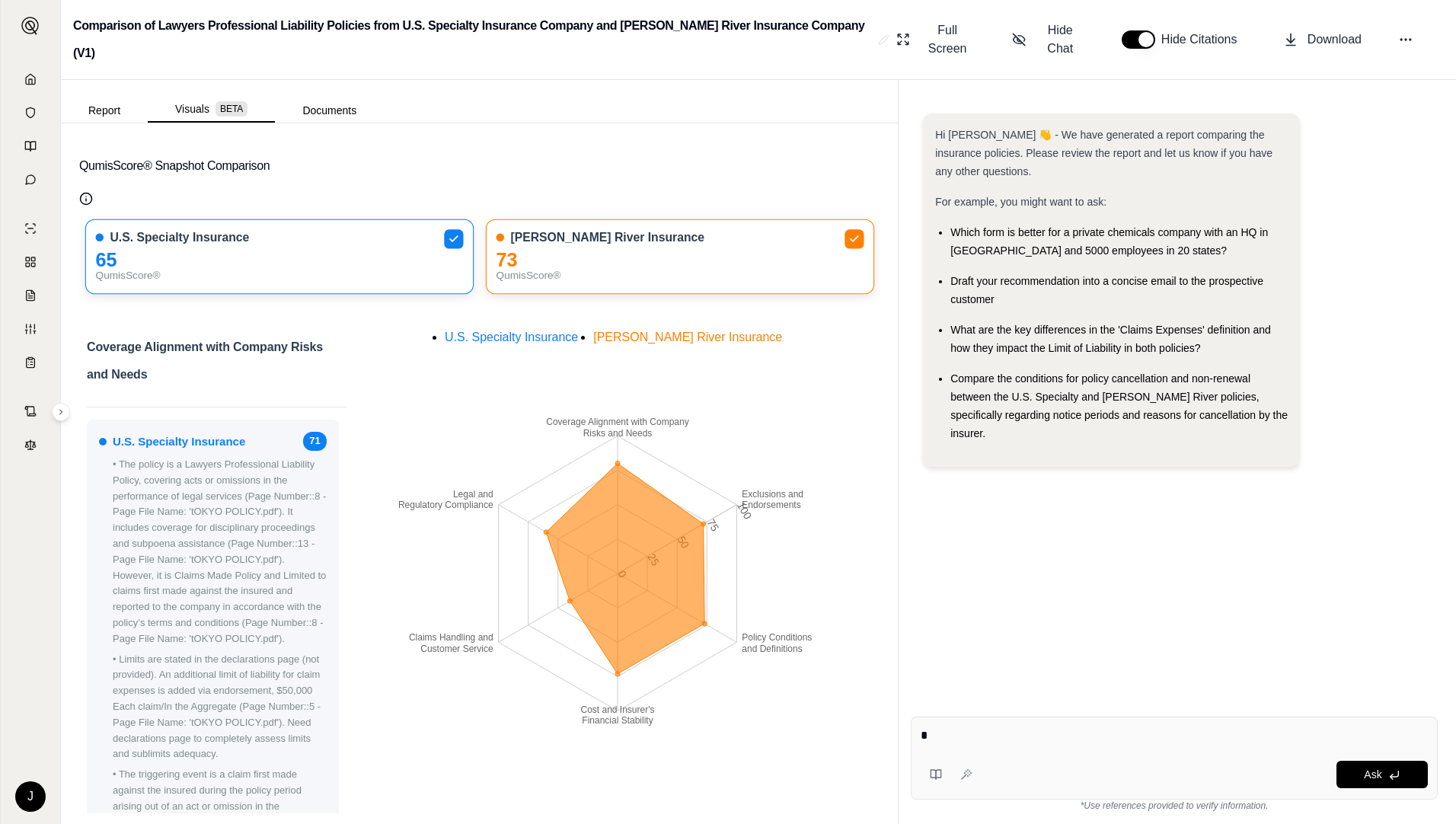 type 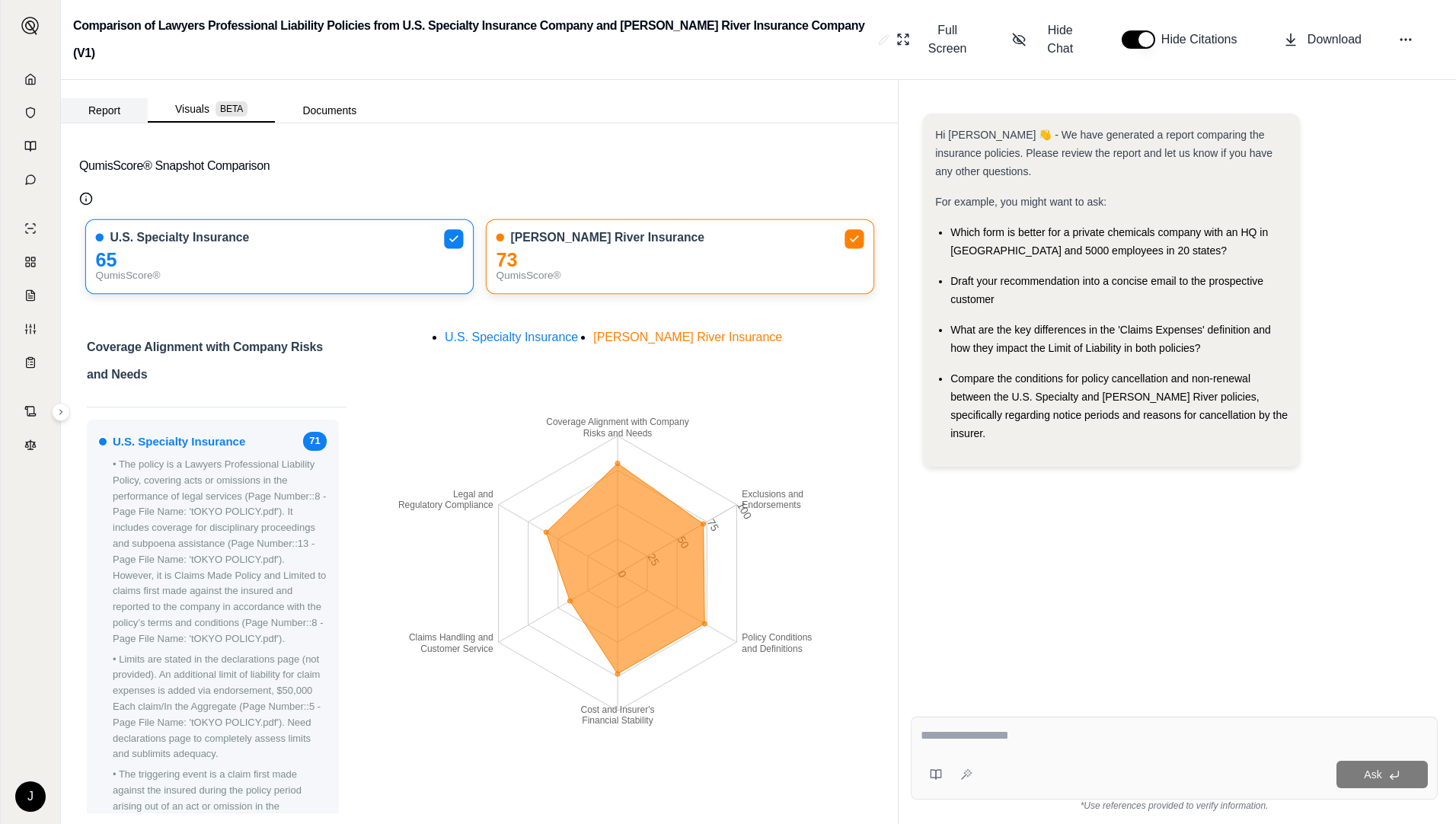 click on "Report" at bounding box center (104, 110) 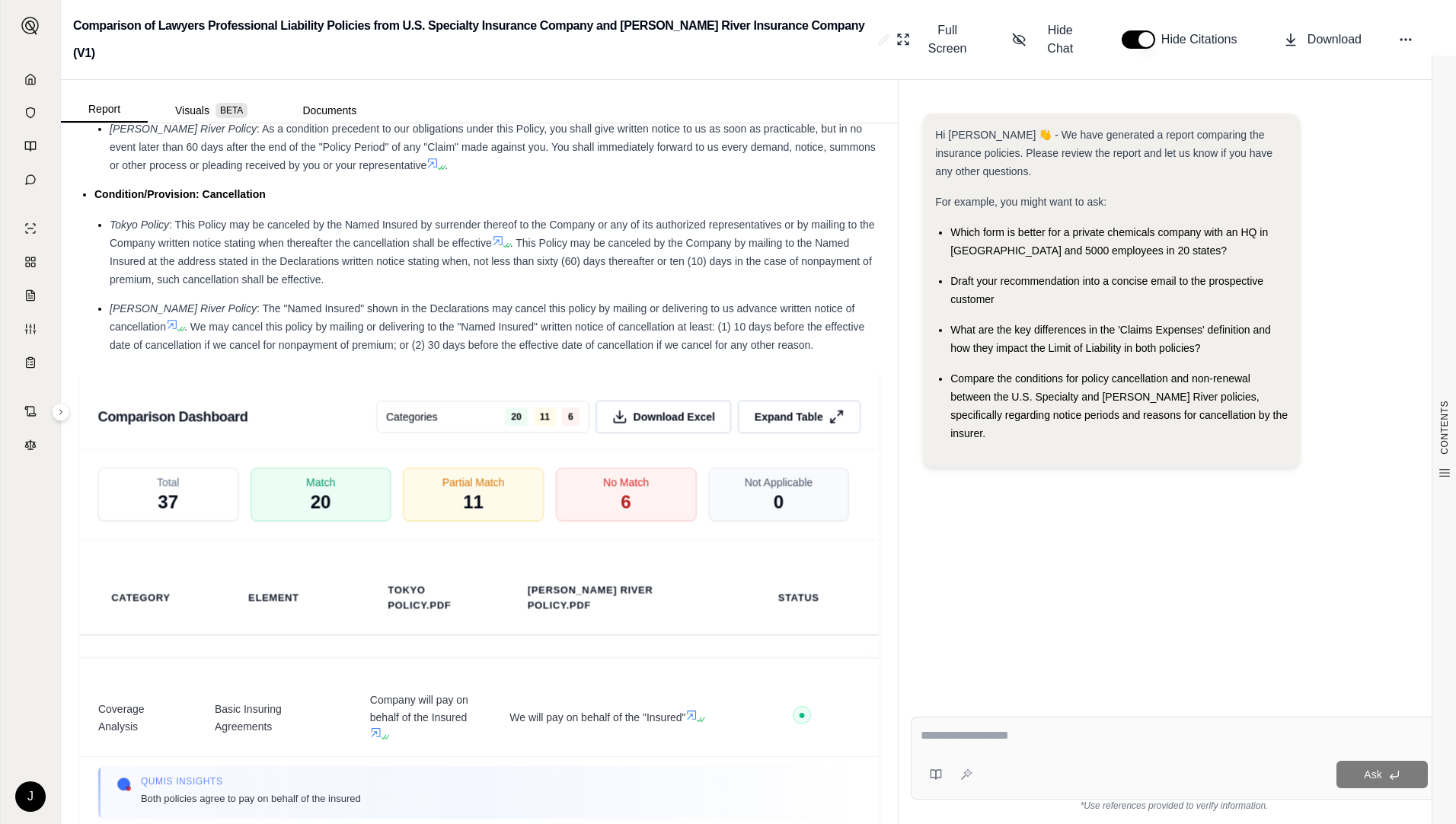 scroll, scrollTop: 2970, scrollLeft: 0, axis: vertical 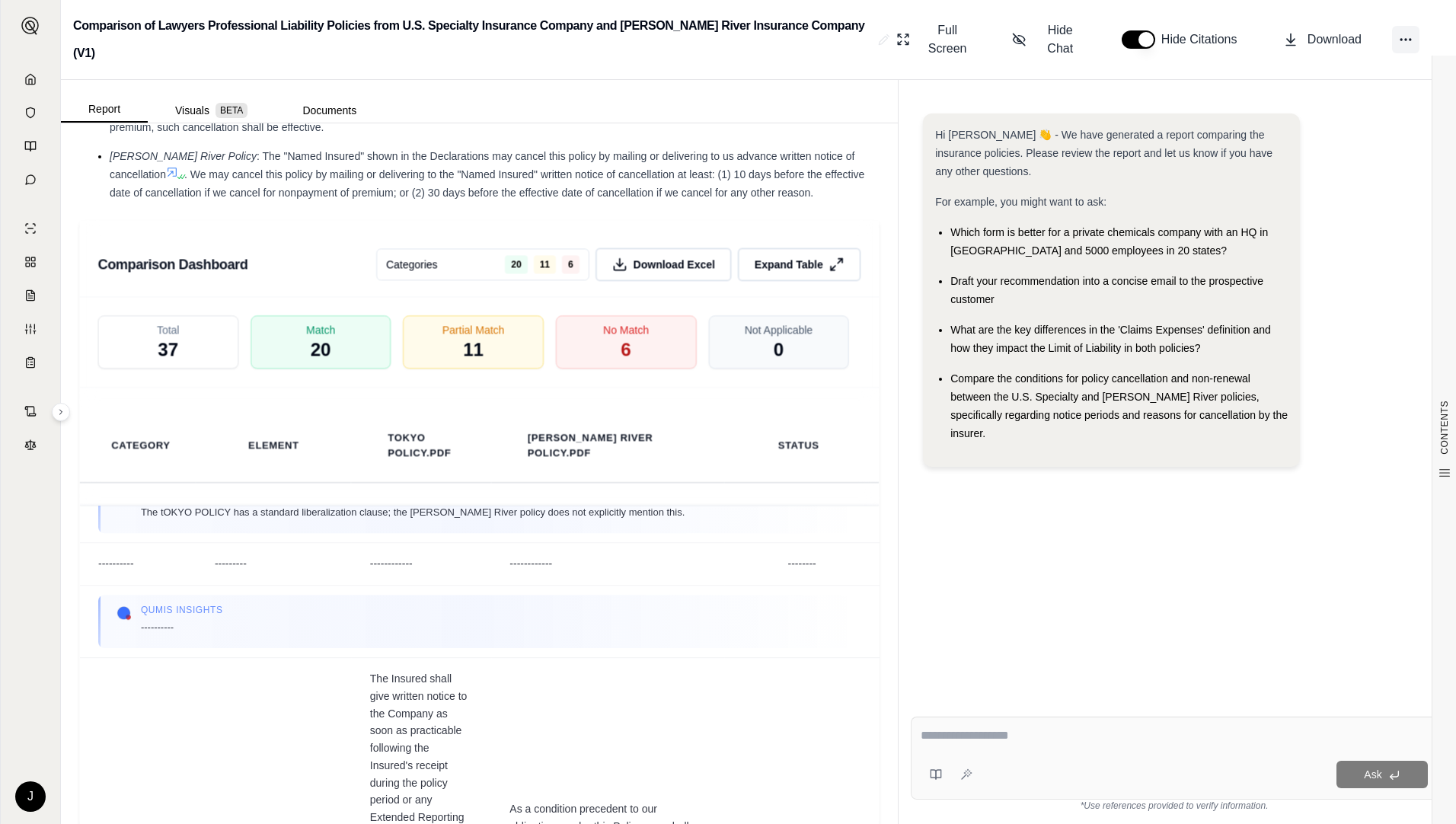 click 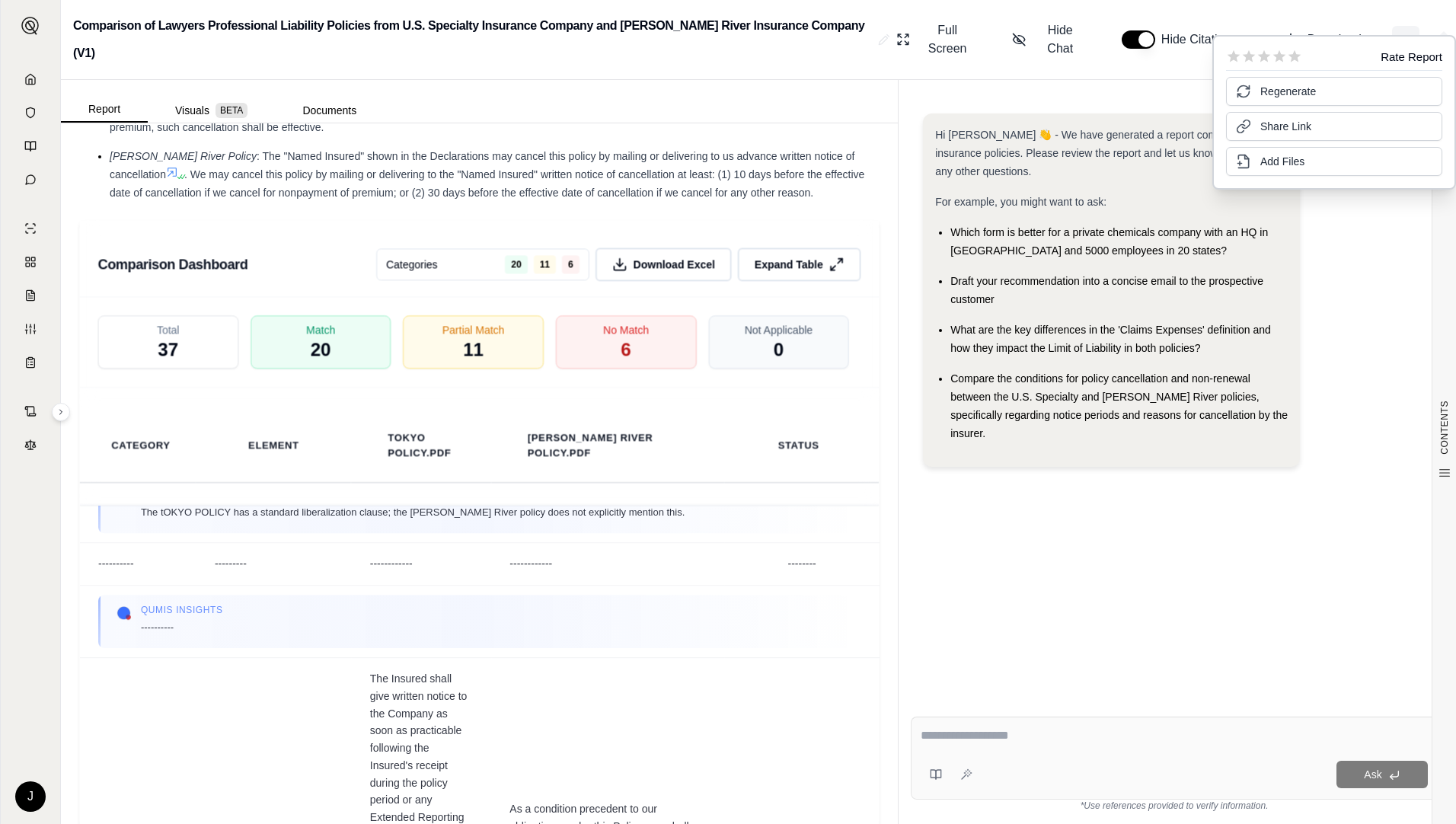 click 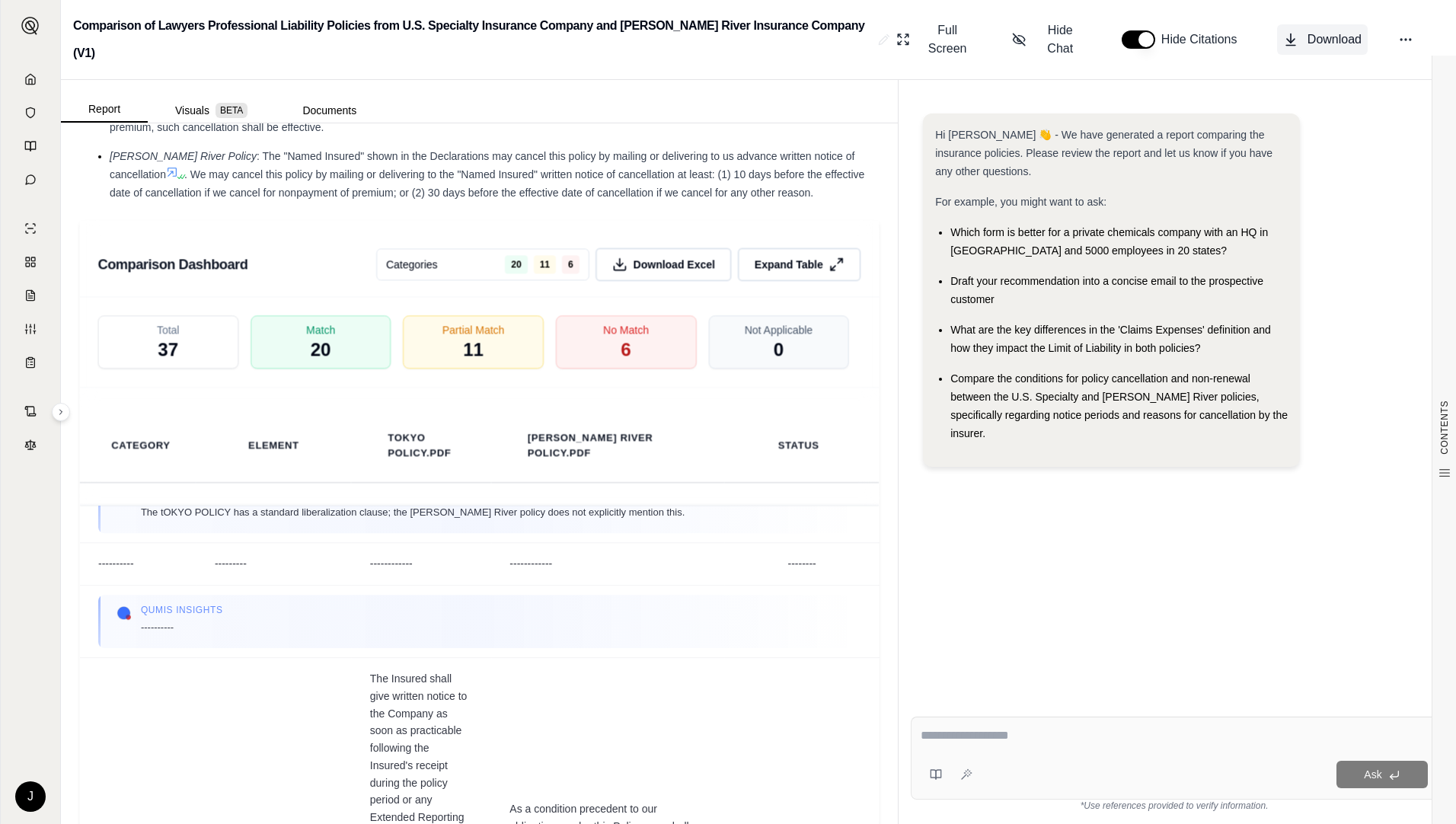 click on "Download" at bounding box center (1334, 40) 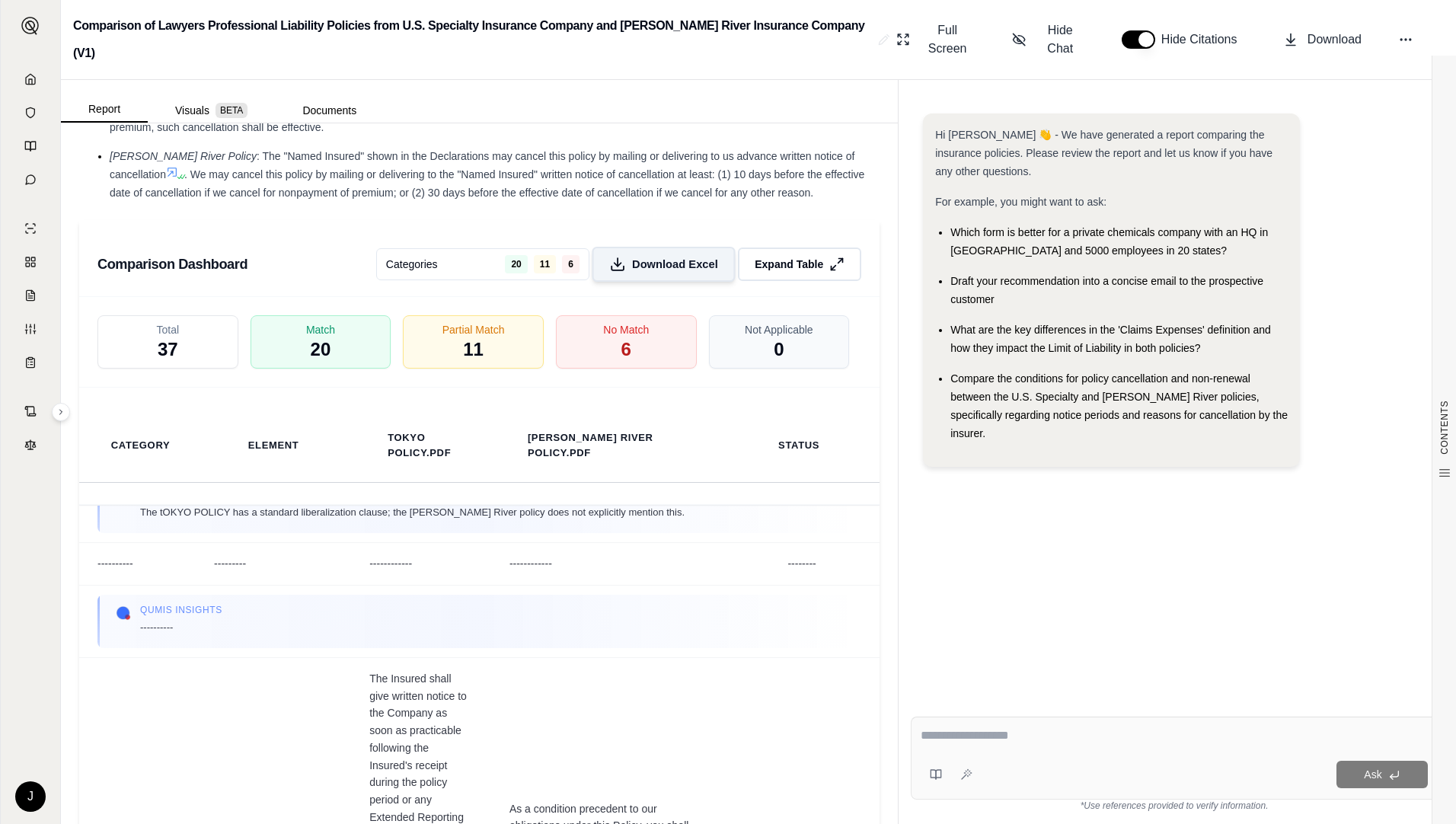 click on "Download Excel" at bounding box center [675, 263] 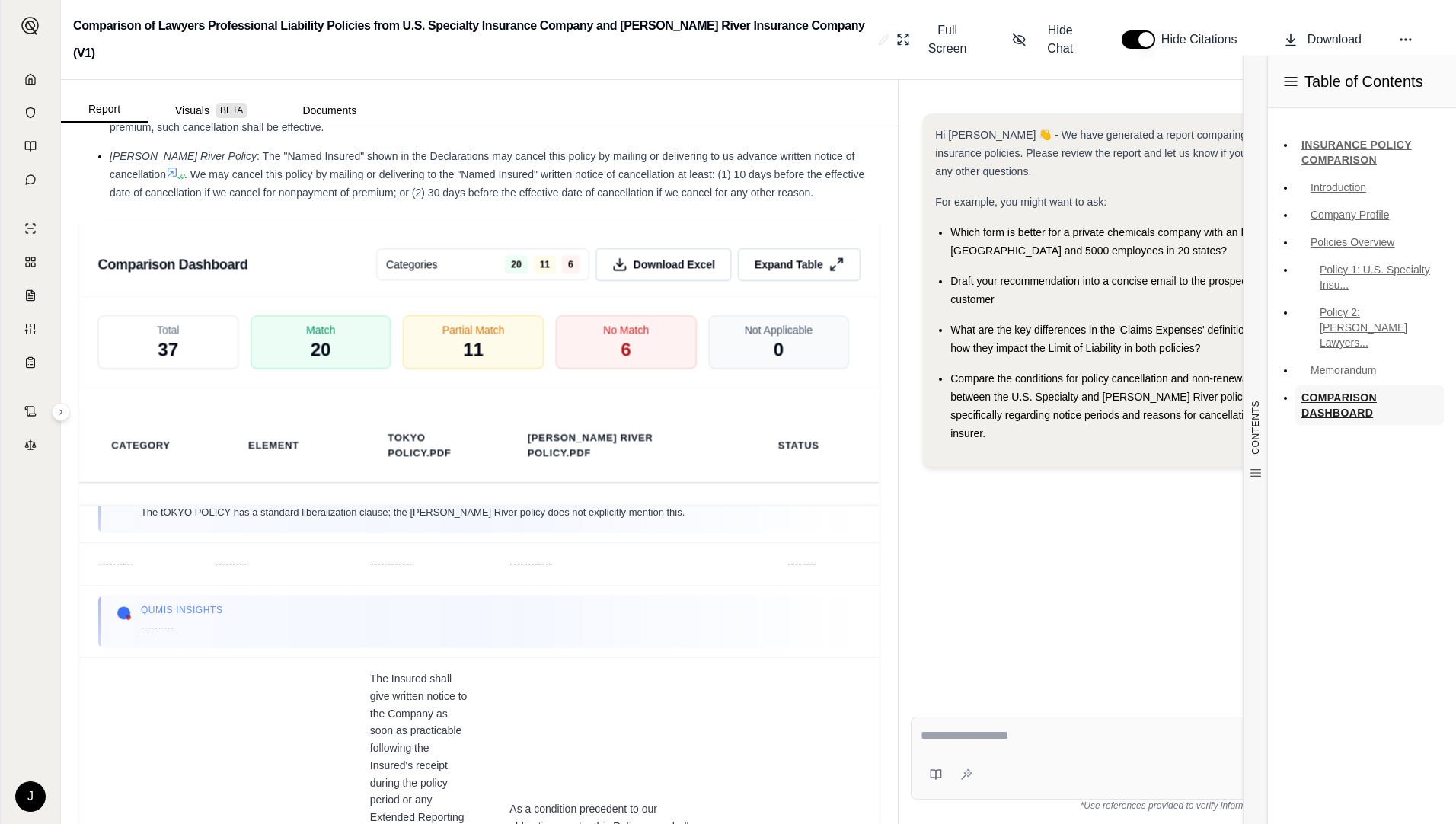 click on "COMPARISON DASHBOARD" at bounding box center (1369, 405) 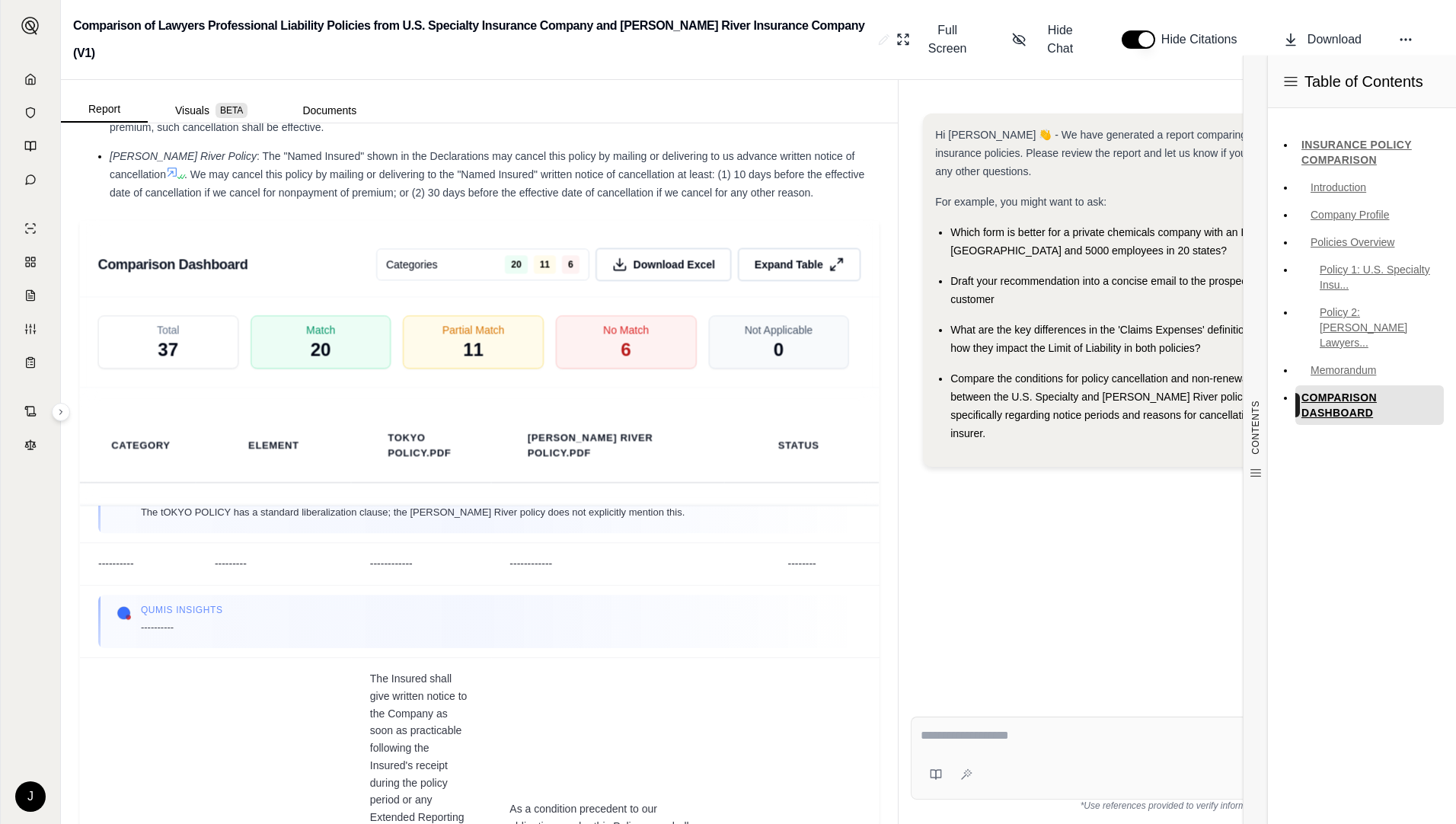 scroll, scrollTop: 3006, scrollLeft: 0, axis: vertical 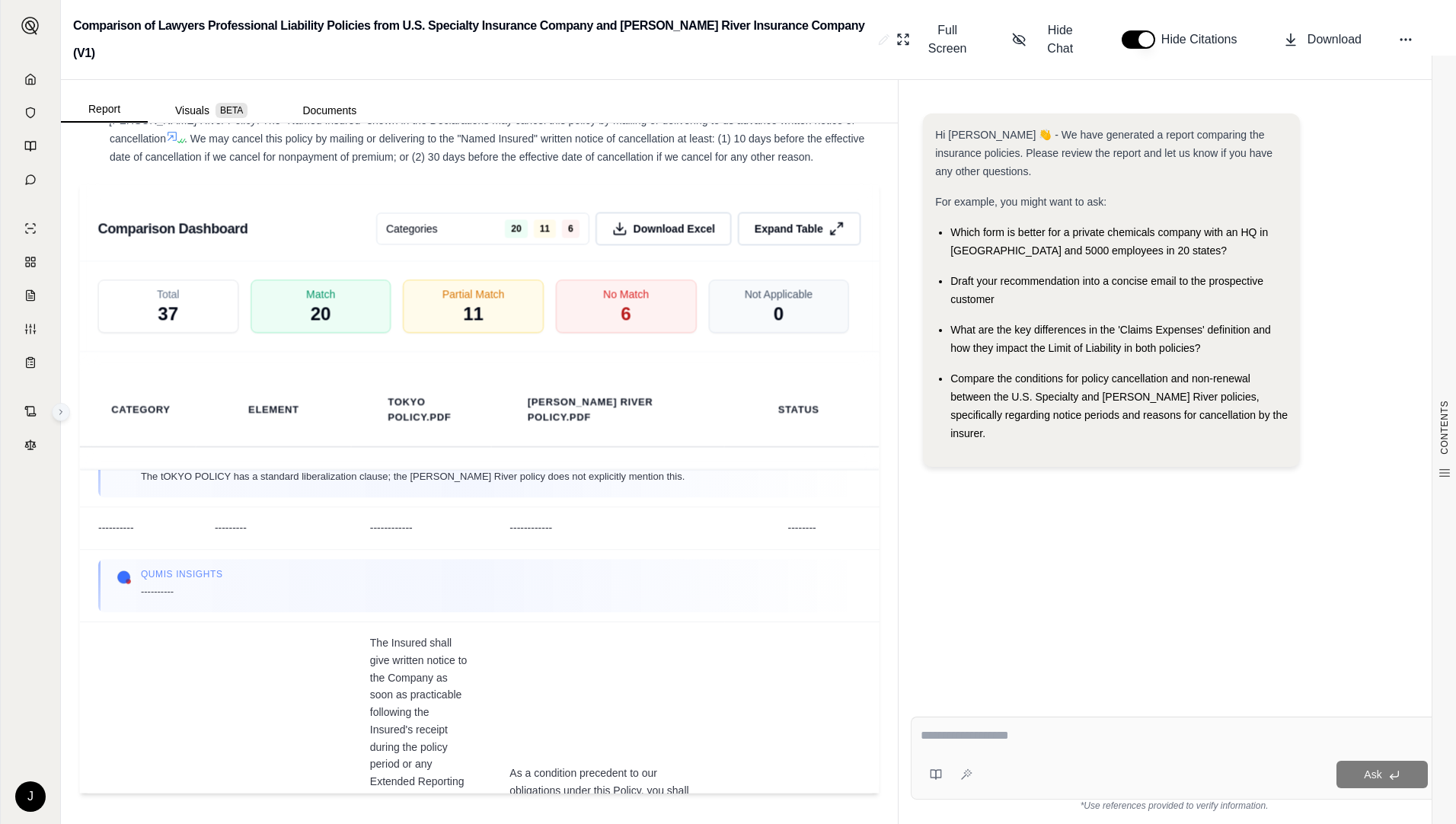 click 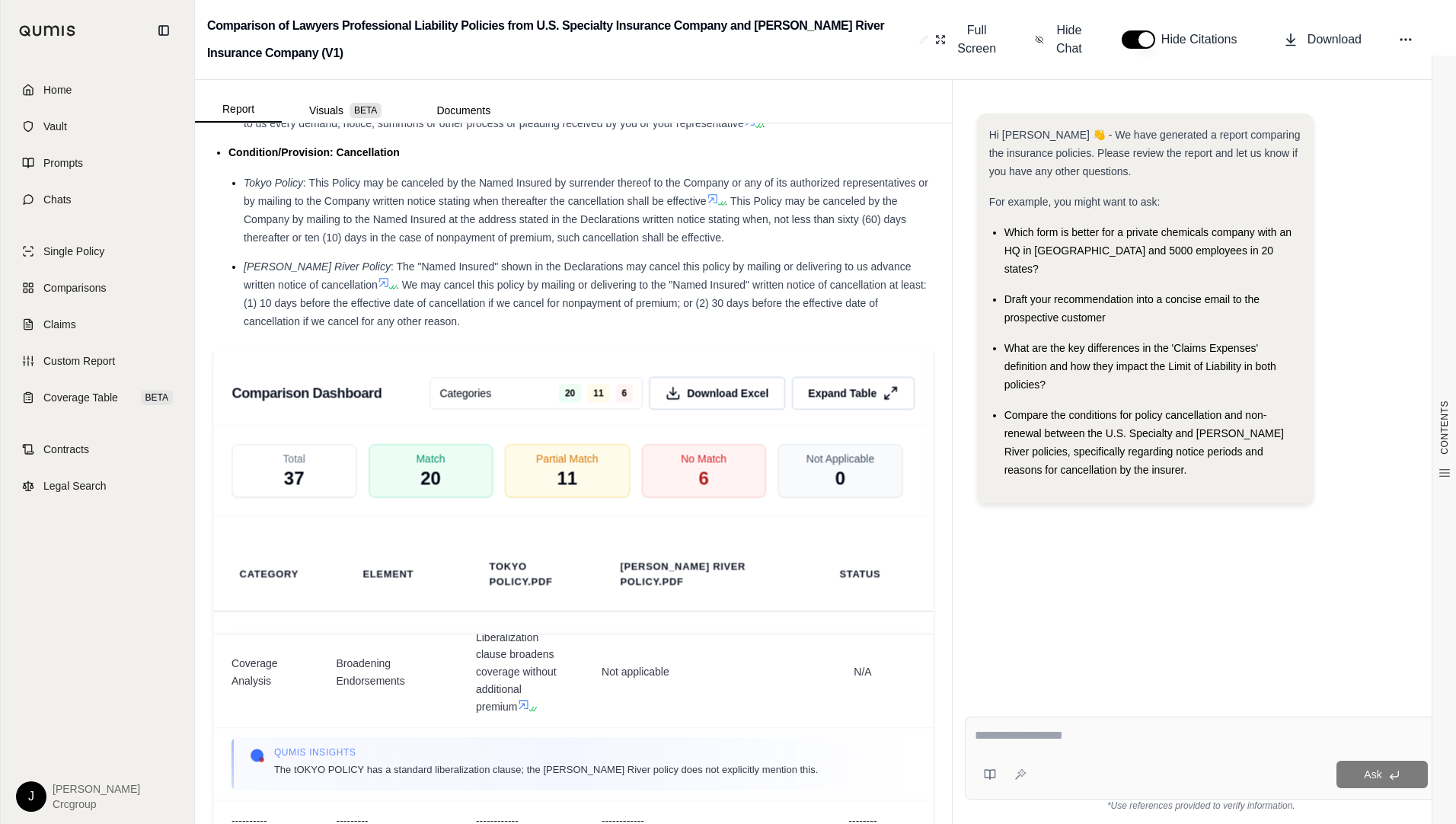scroll, scrollTop: 3116, scrollLeft: 0, axis: vertical 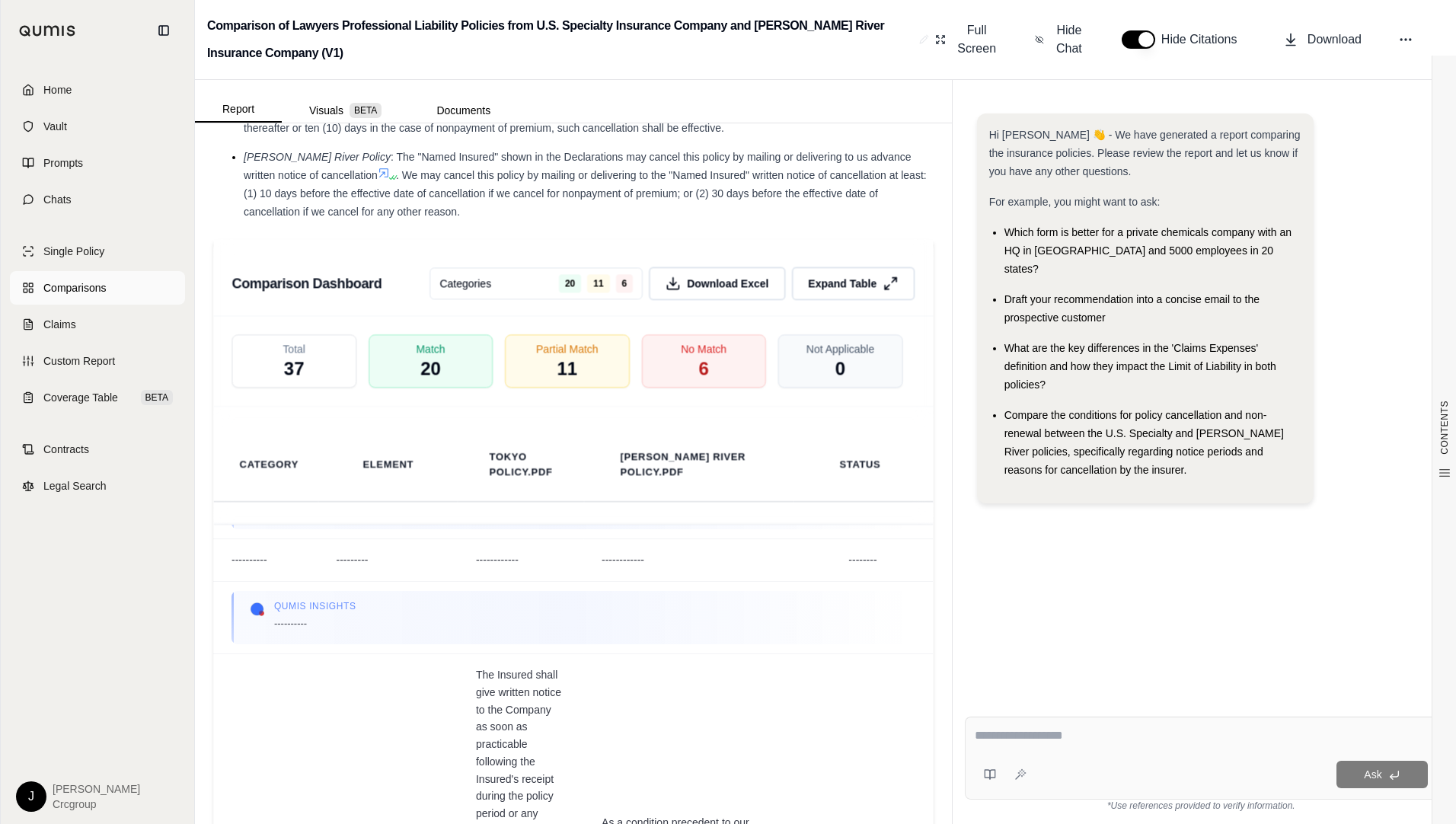 click on "Comparisons" at bounding box center [75, 288] 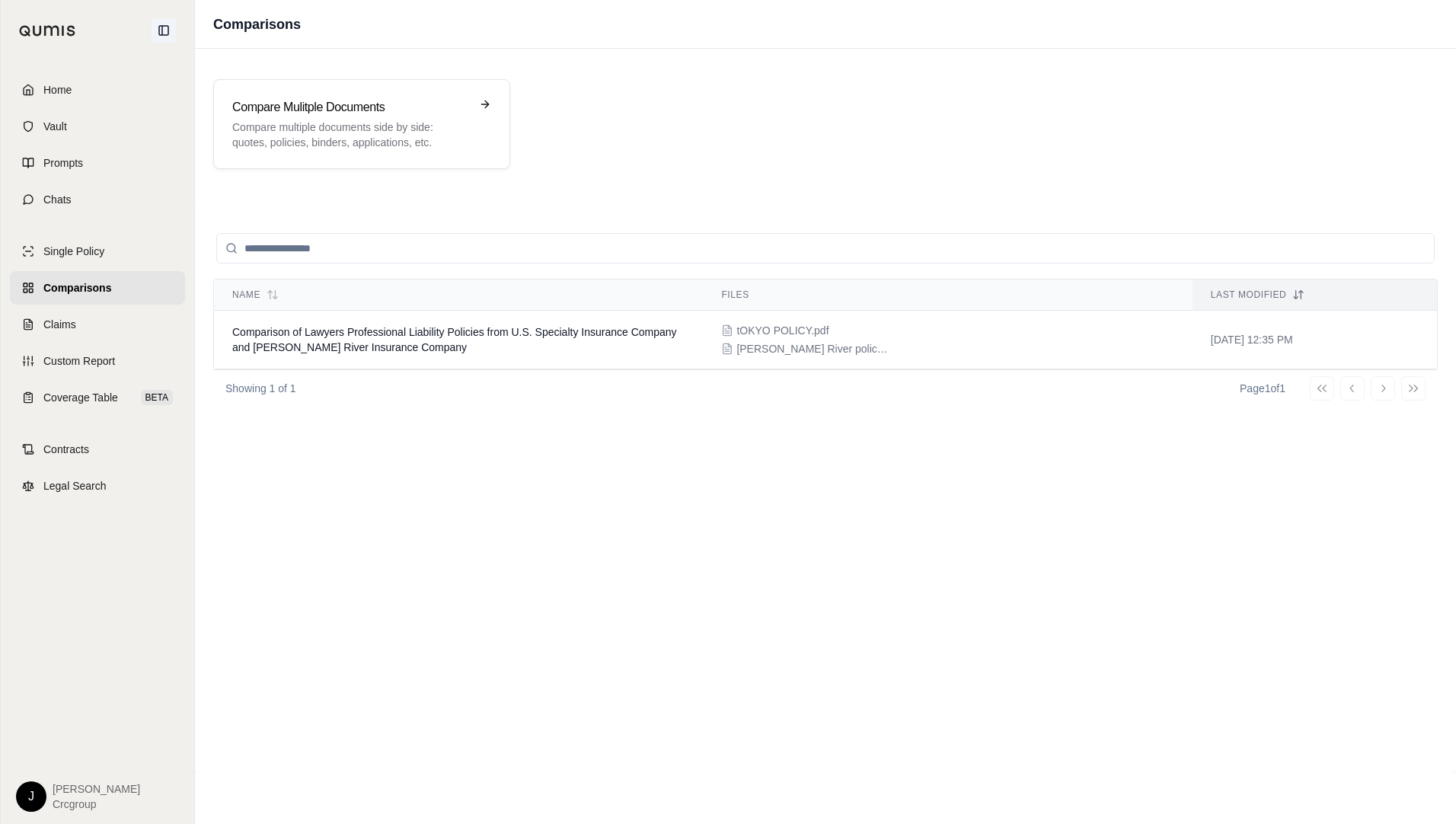 click 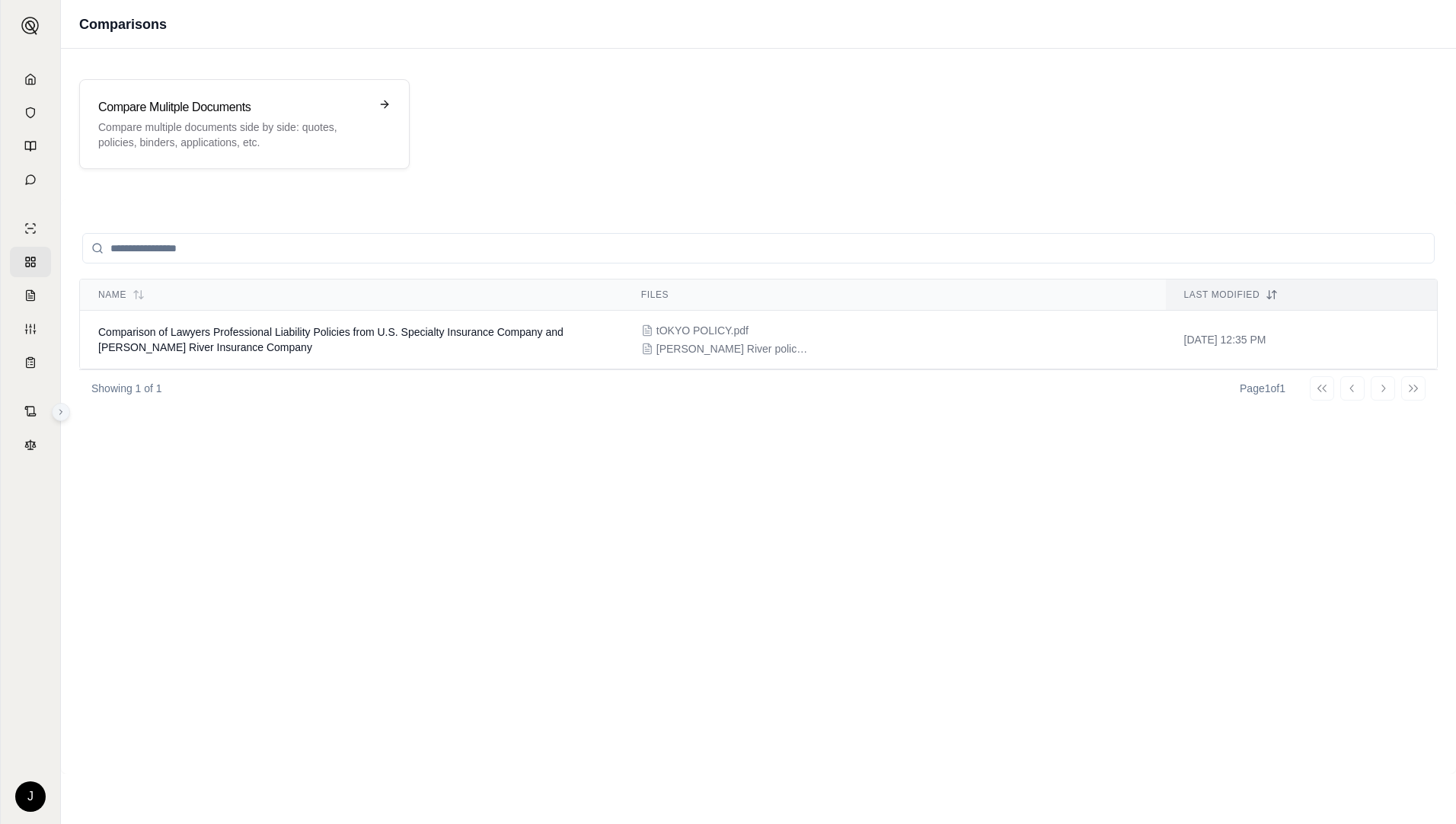 click 